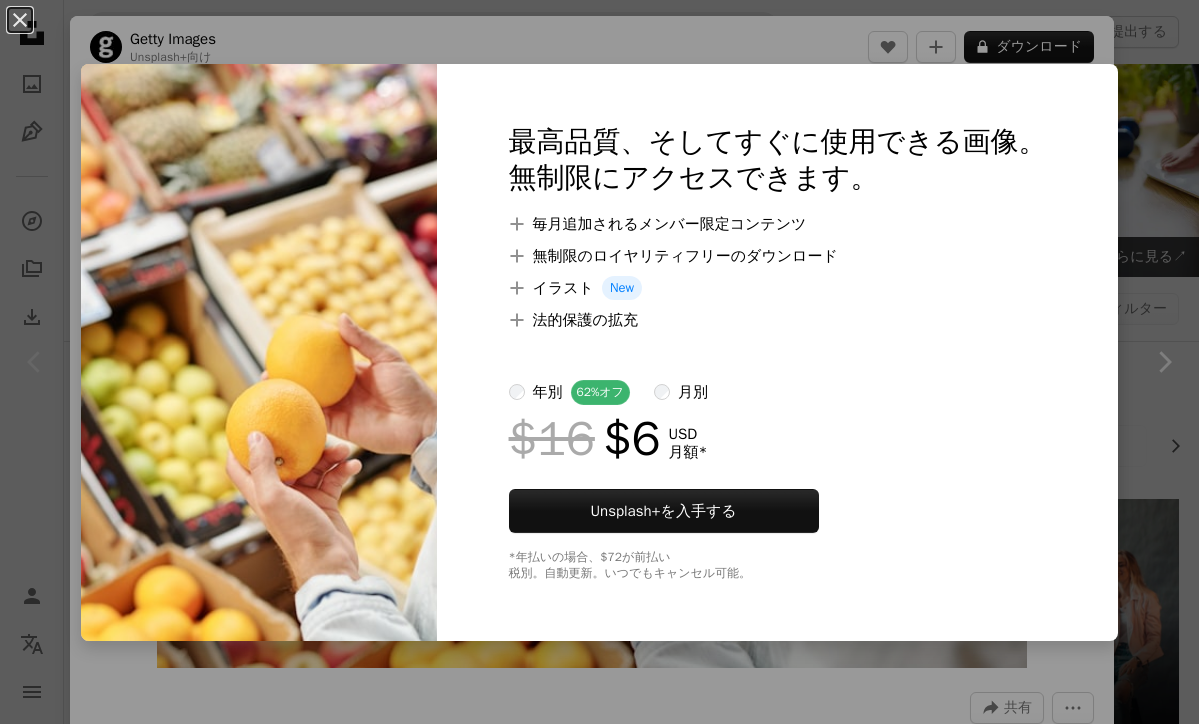 scroll, scrollTop: 464, scrollLeft: 0, axis: vertical 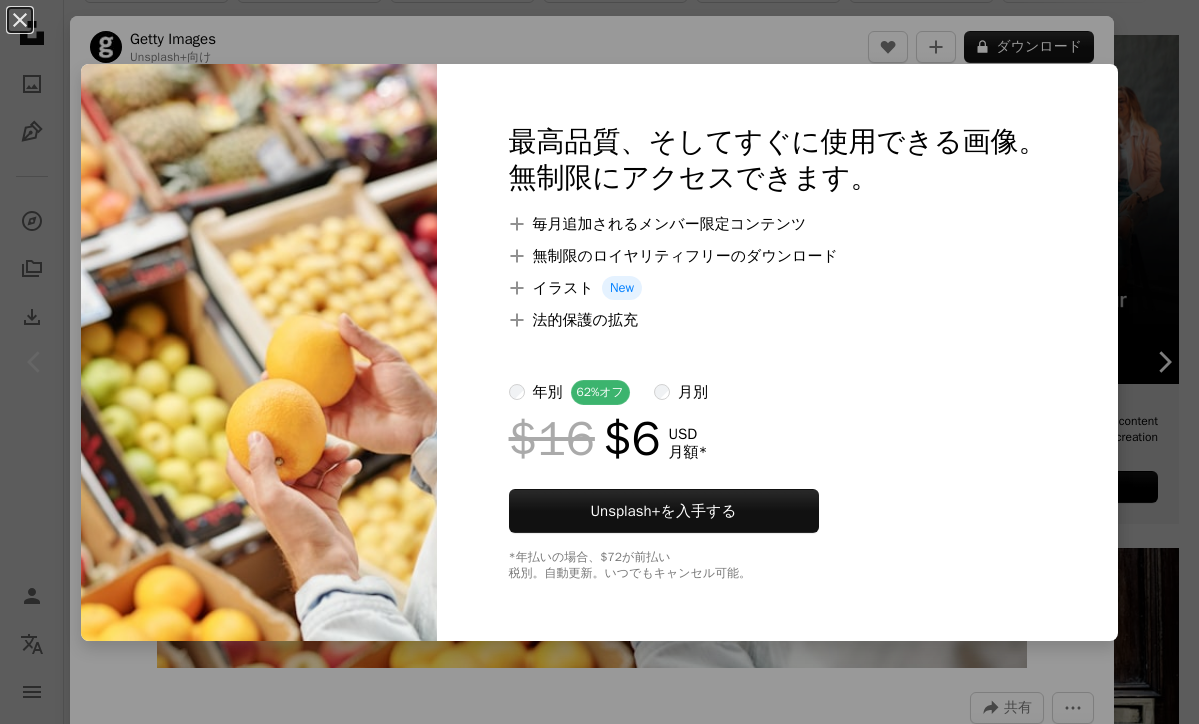 click on "An X shape 最高品質、そしてすぐに使用できる画像。 無制限にアクセスできます。 A plus sign 毎月追加されるメンバー限定コンテンツ A plus sign 無制限のロイヤリティフリーのダウンロード A plus sign イラスト  New A plus sign 法的保護の拡充 年別 62% オフ 月別 $16   $6 USD 月額 * Unsplash+ を入手する *年払いの場合、 $72 が前払い 税別。自動更新。いつでもキャンセル可能。" at bounding box center (599, 362) 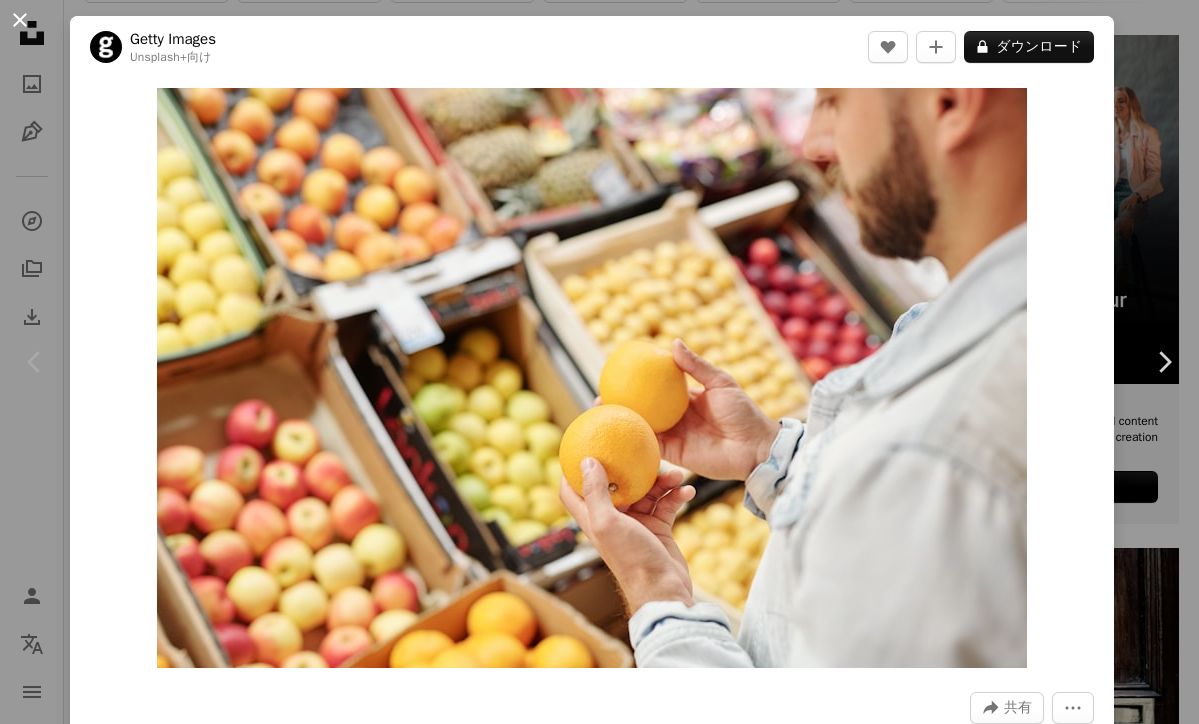 click on "An X shape" at bounding box center (20, 20) 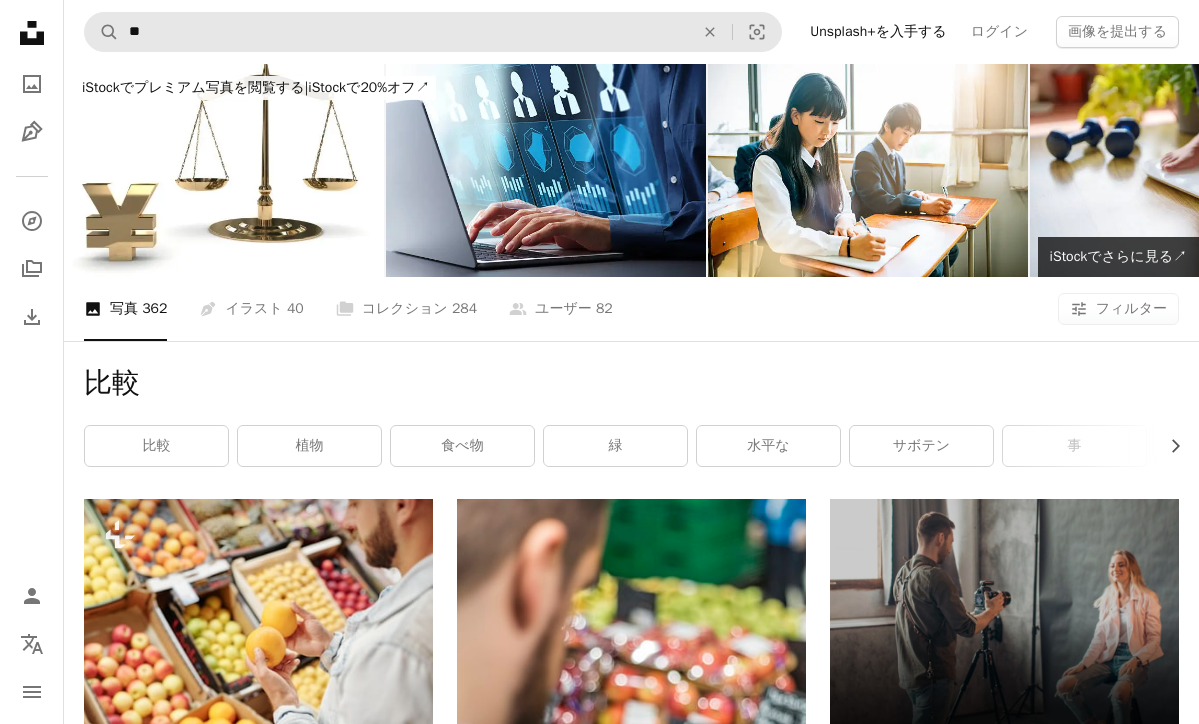 scroll, scrollTop: 0, scrollLeft: 0, axis: both 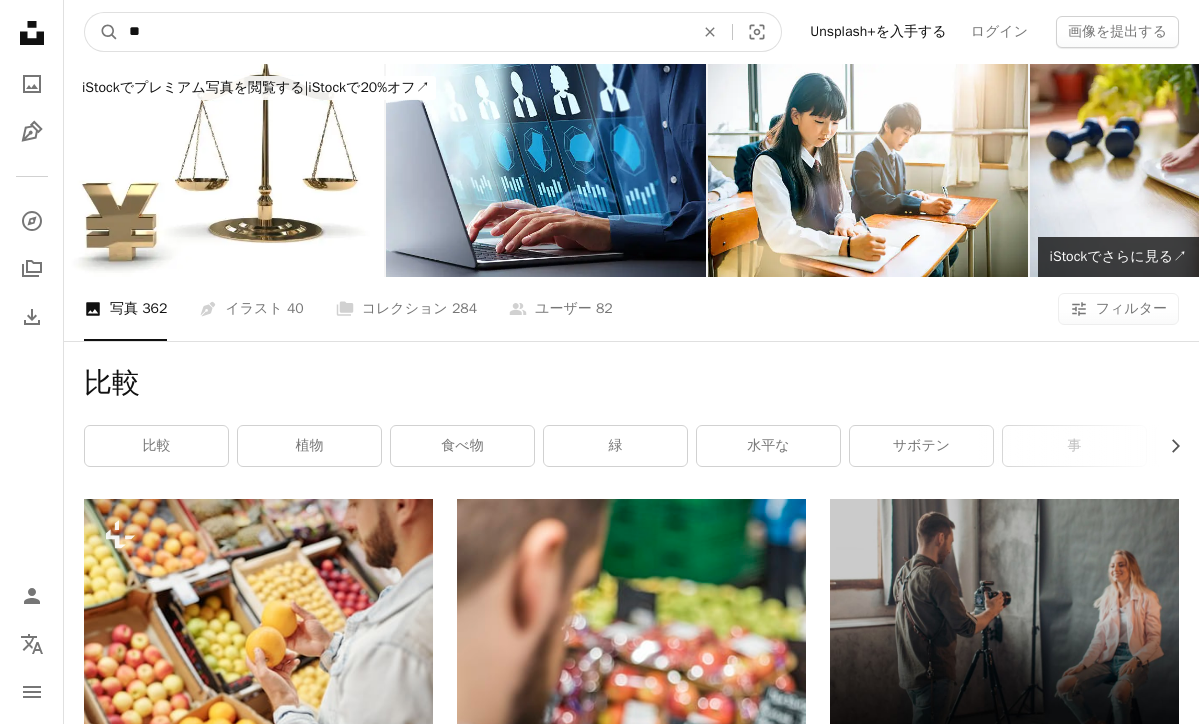 click on "**" at bounding box center [403, 32] 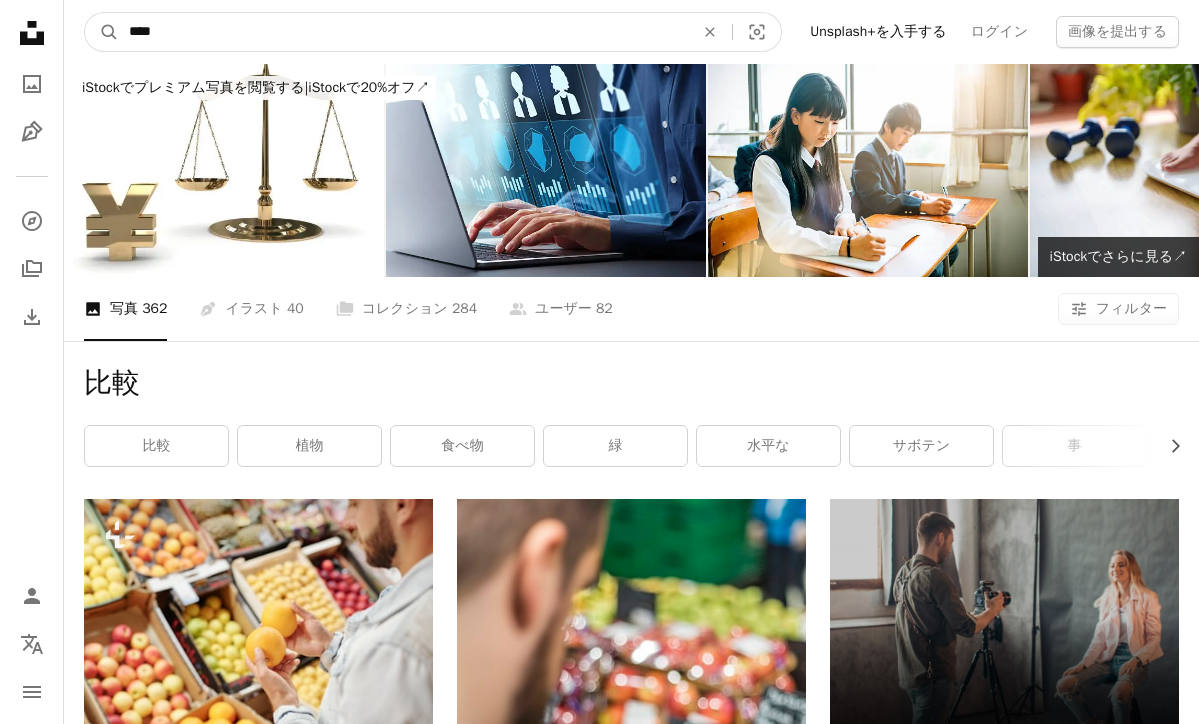 type on "***" 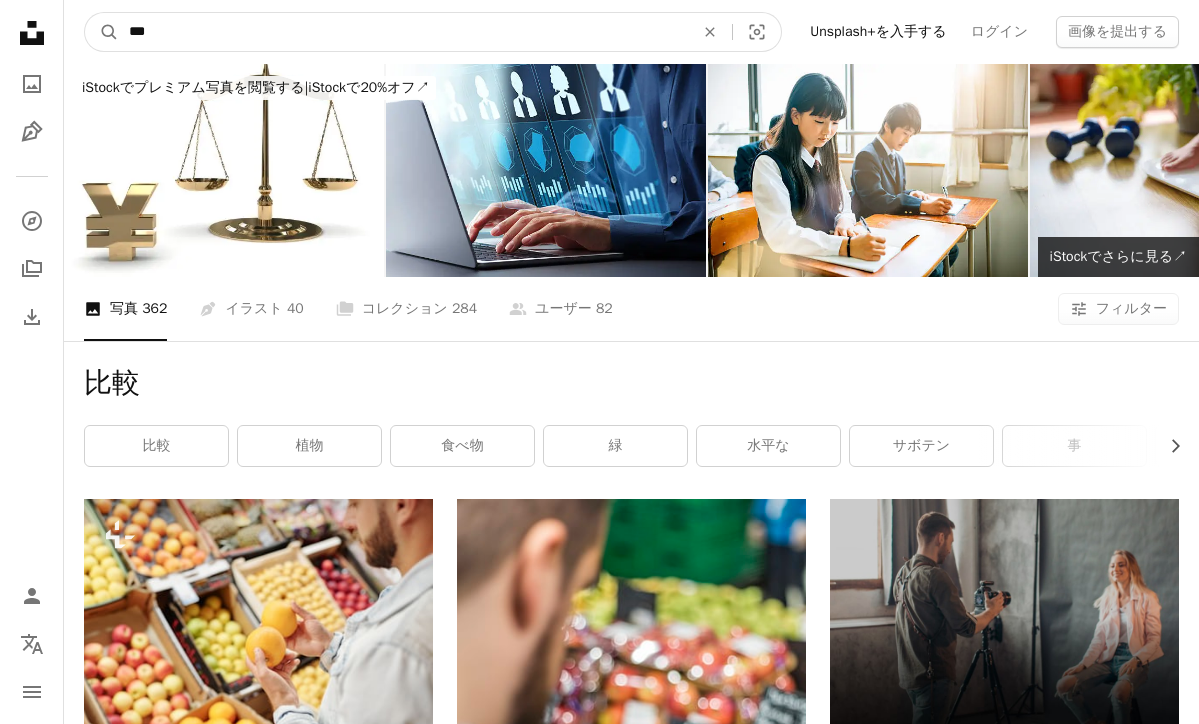 click on "A magnifying glass" at bounding box center (102, 32) 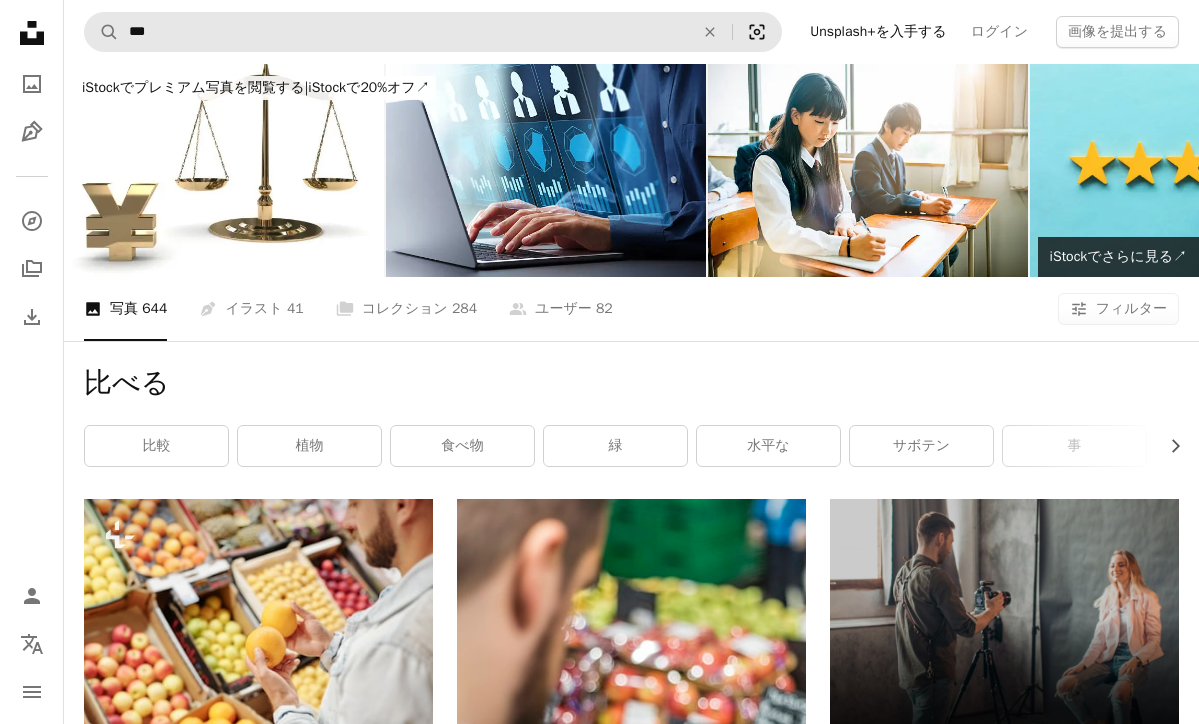 scroll, scrollTop: 0, scrollLeft: 0, axis: both 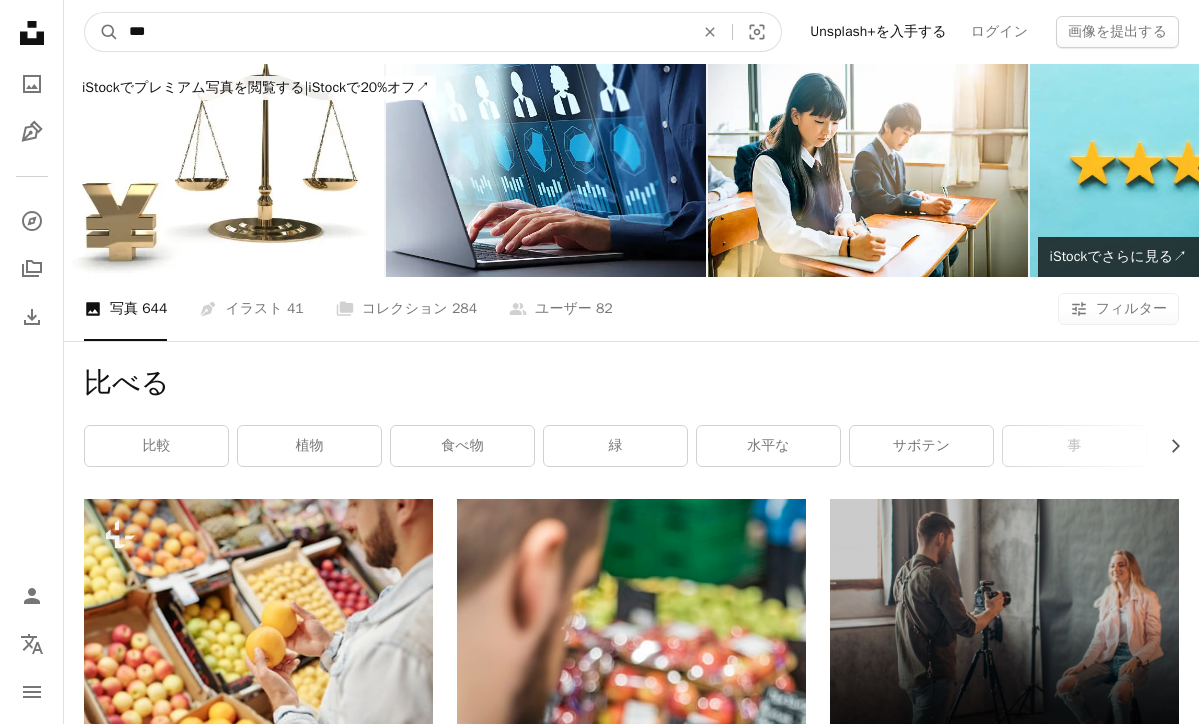 click on "***" at bounding box center (403, 32) 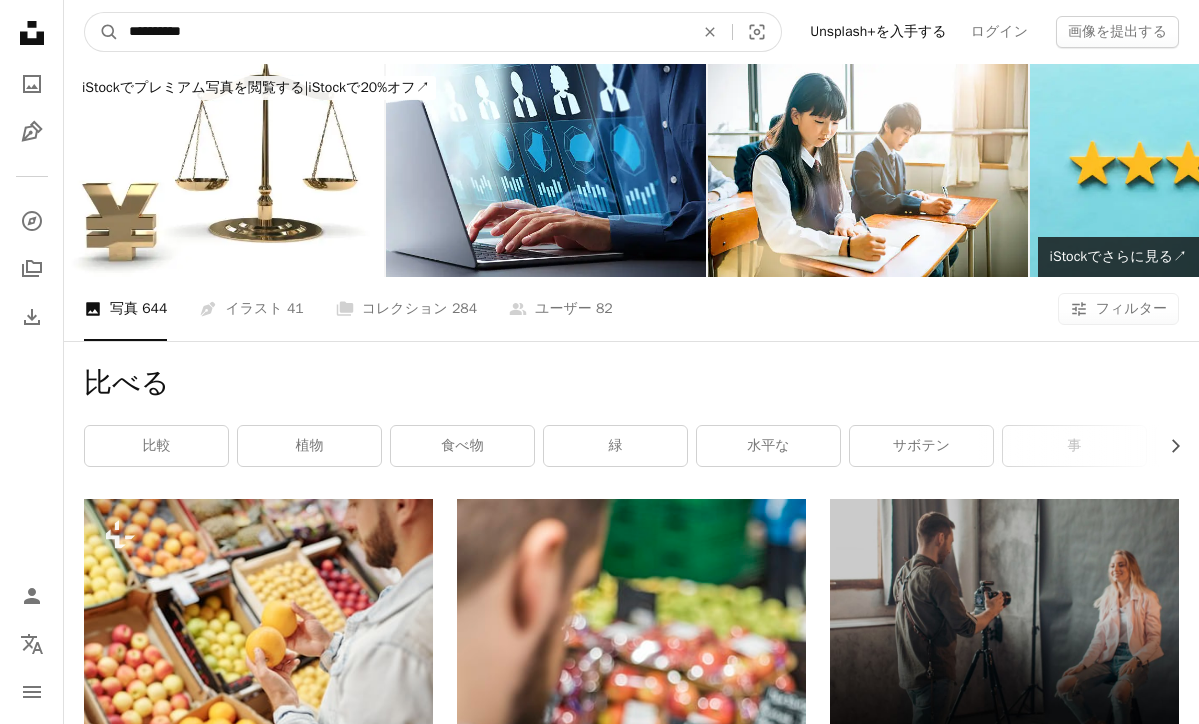 click on "A magnifying glass" at bounding box center [102, 32] 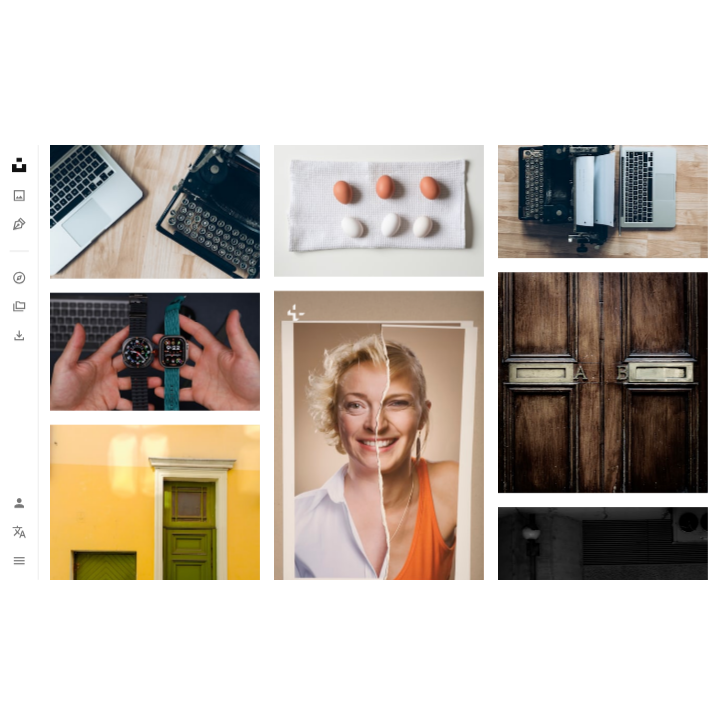 scroll, scrollTop: 1153, scrollLeft: 0, axis: vertical 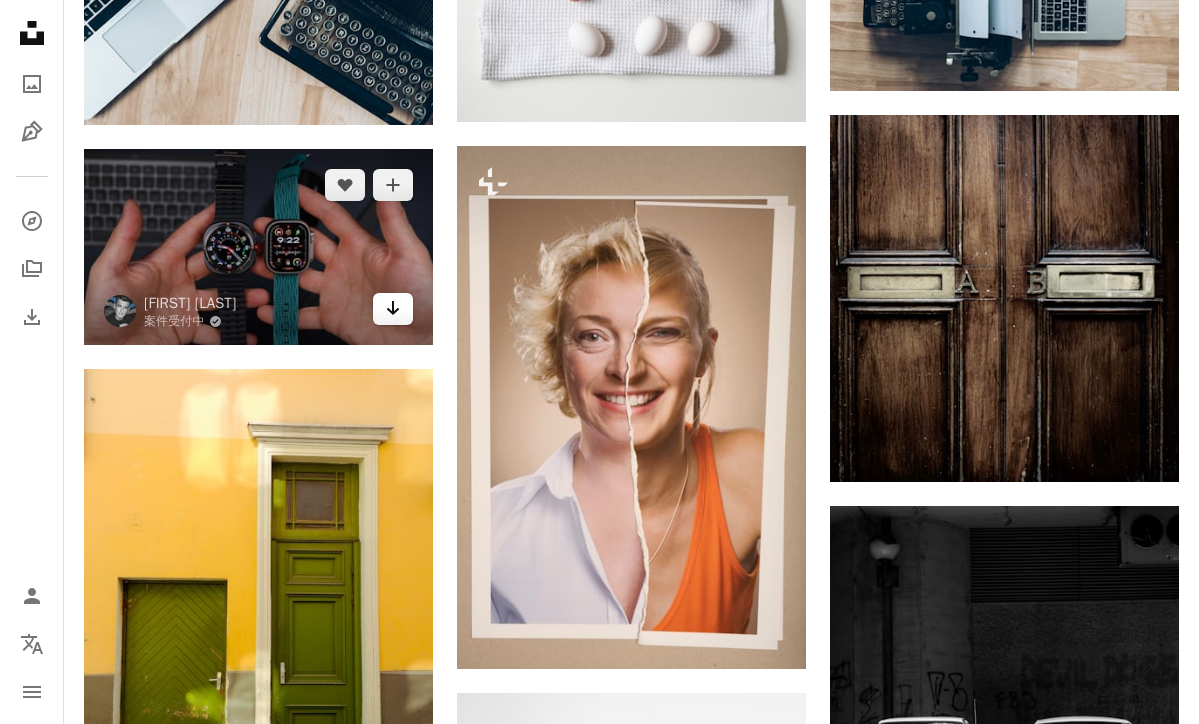 click on "Arrow pointing down" 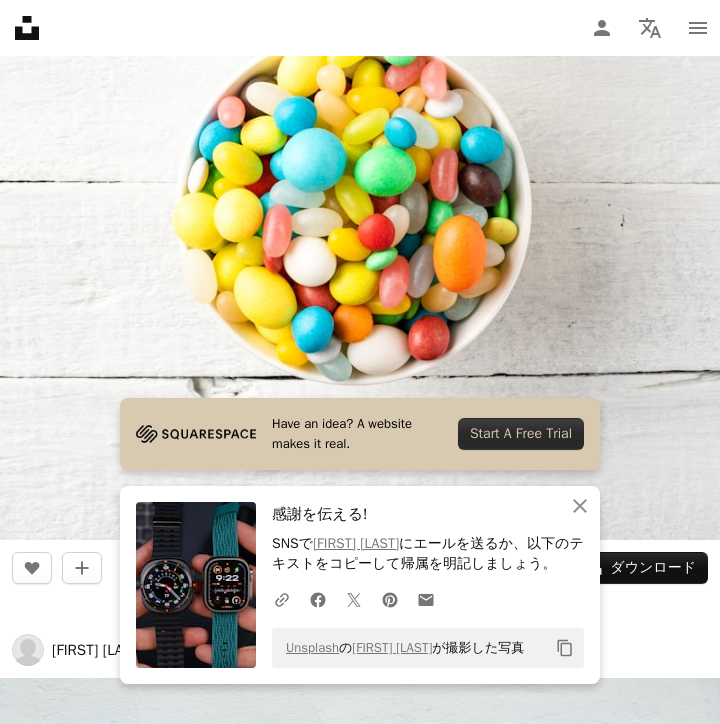 click on "Unsplash logo Unsplash ホーム" 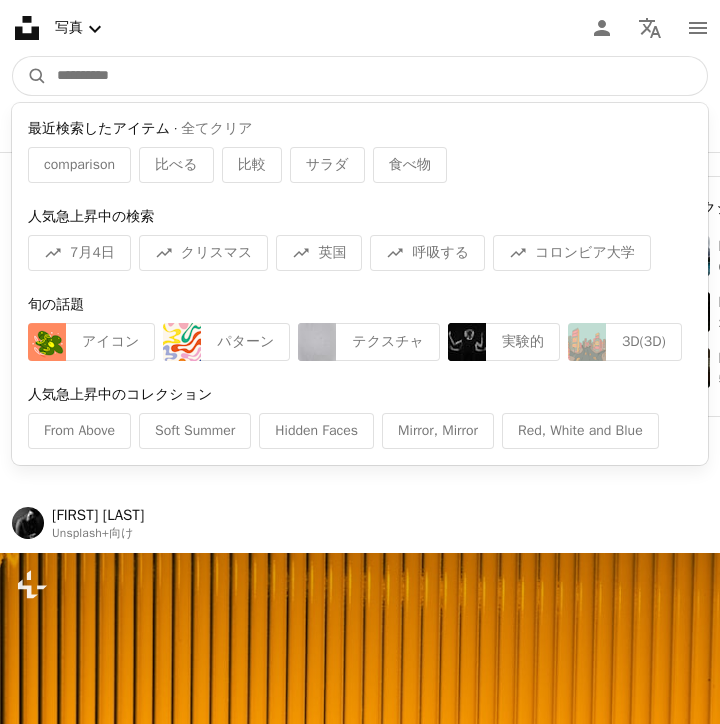 click at bounding box center (377, 76) 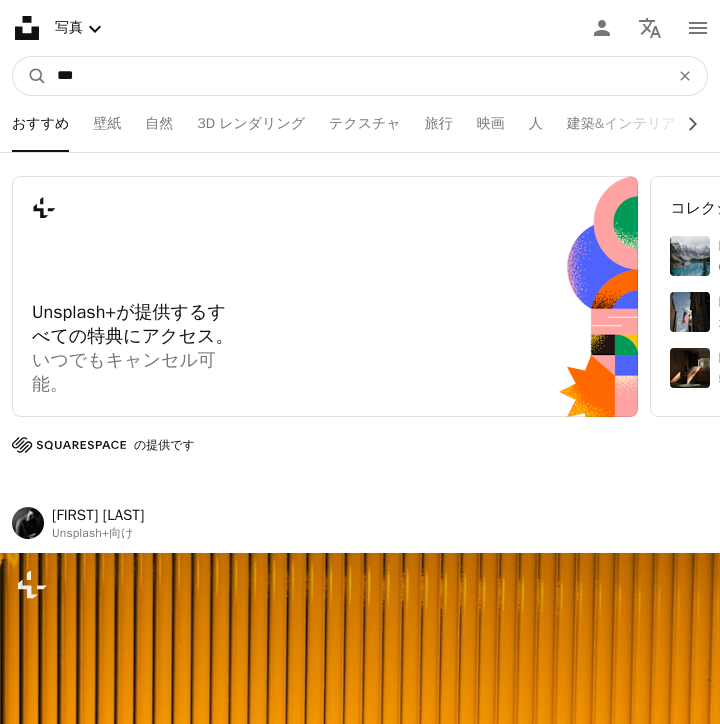 type on "****" 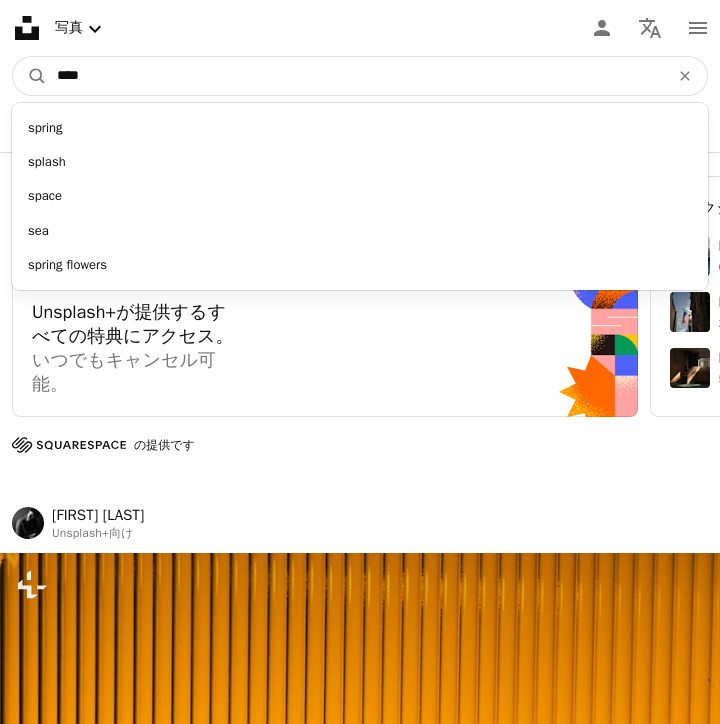 click on "A magnifying glass" at bounding box center [30, 76] 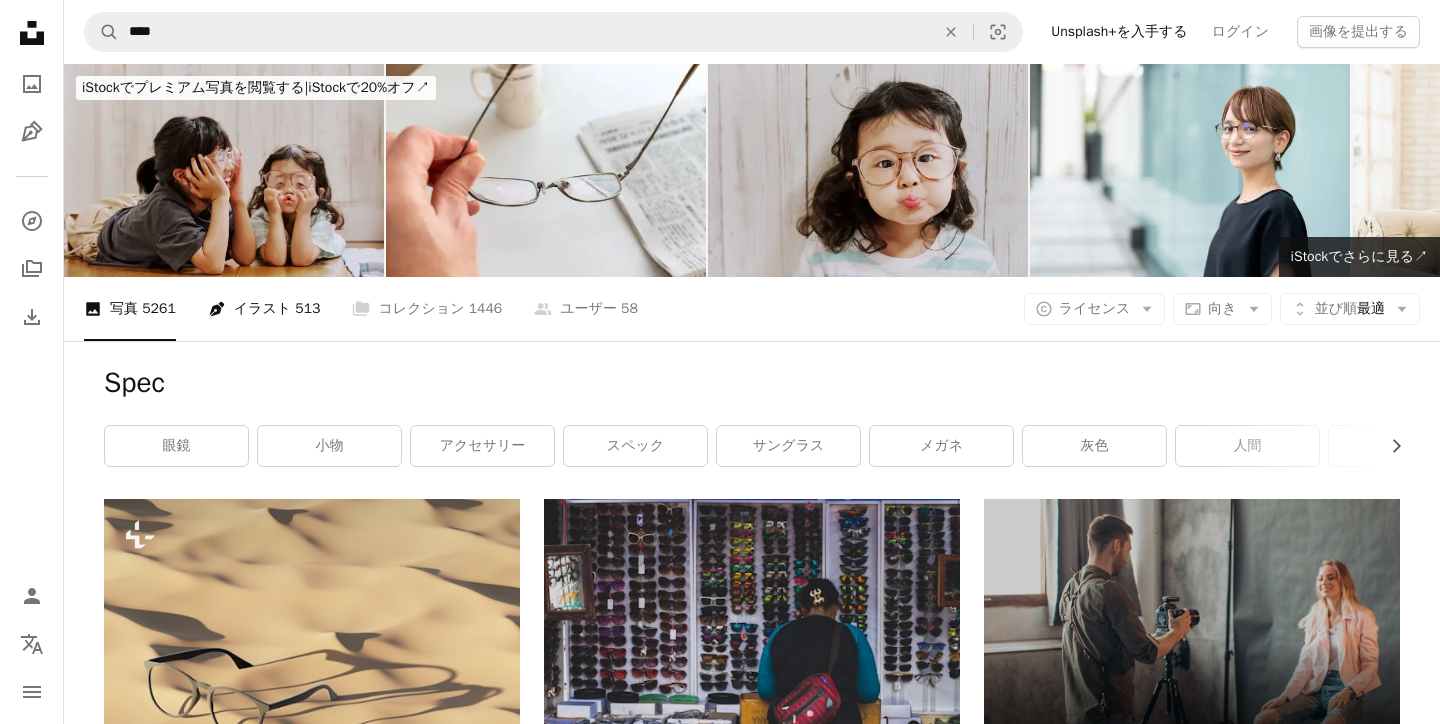 scroll, scrollTop: 0, scrollLeft: 0, axis: both 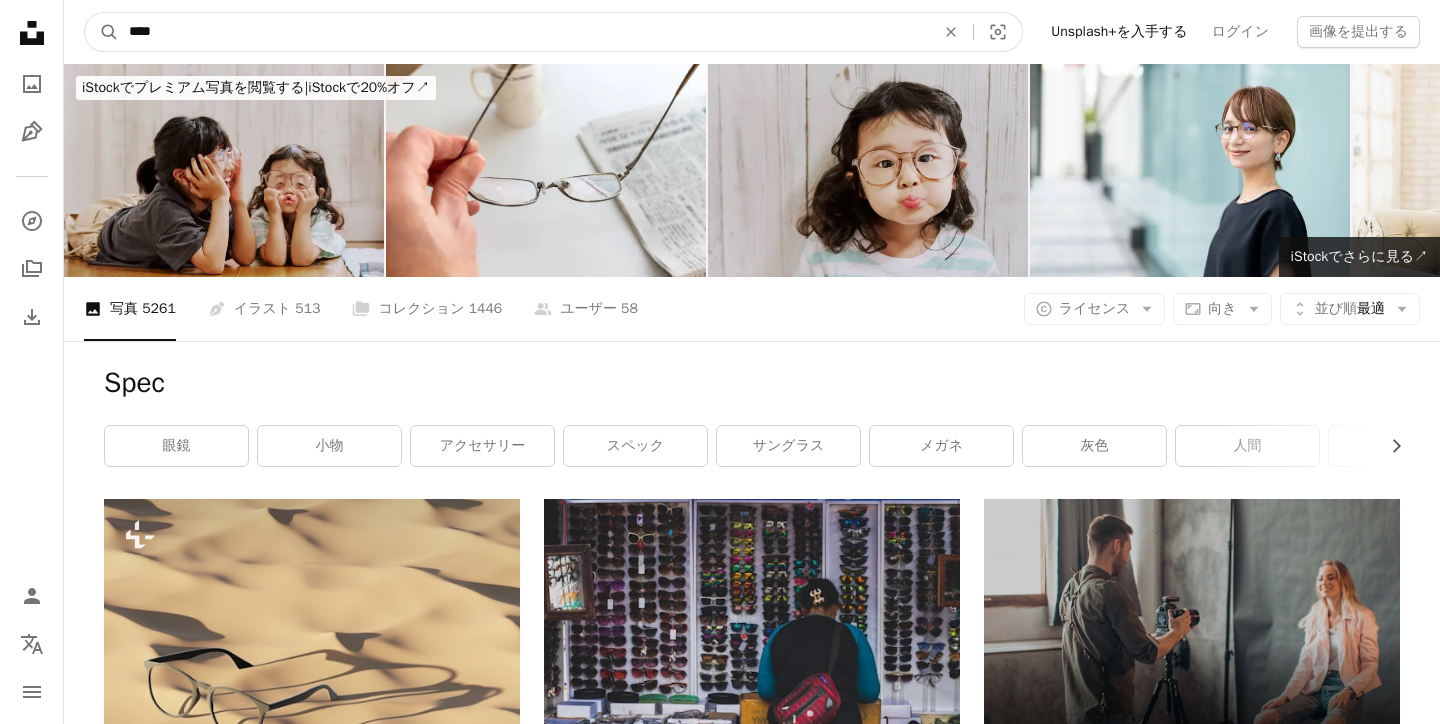 click on "****" at bounding box center [524, 32] 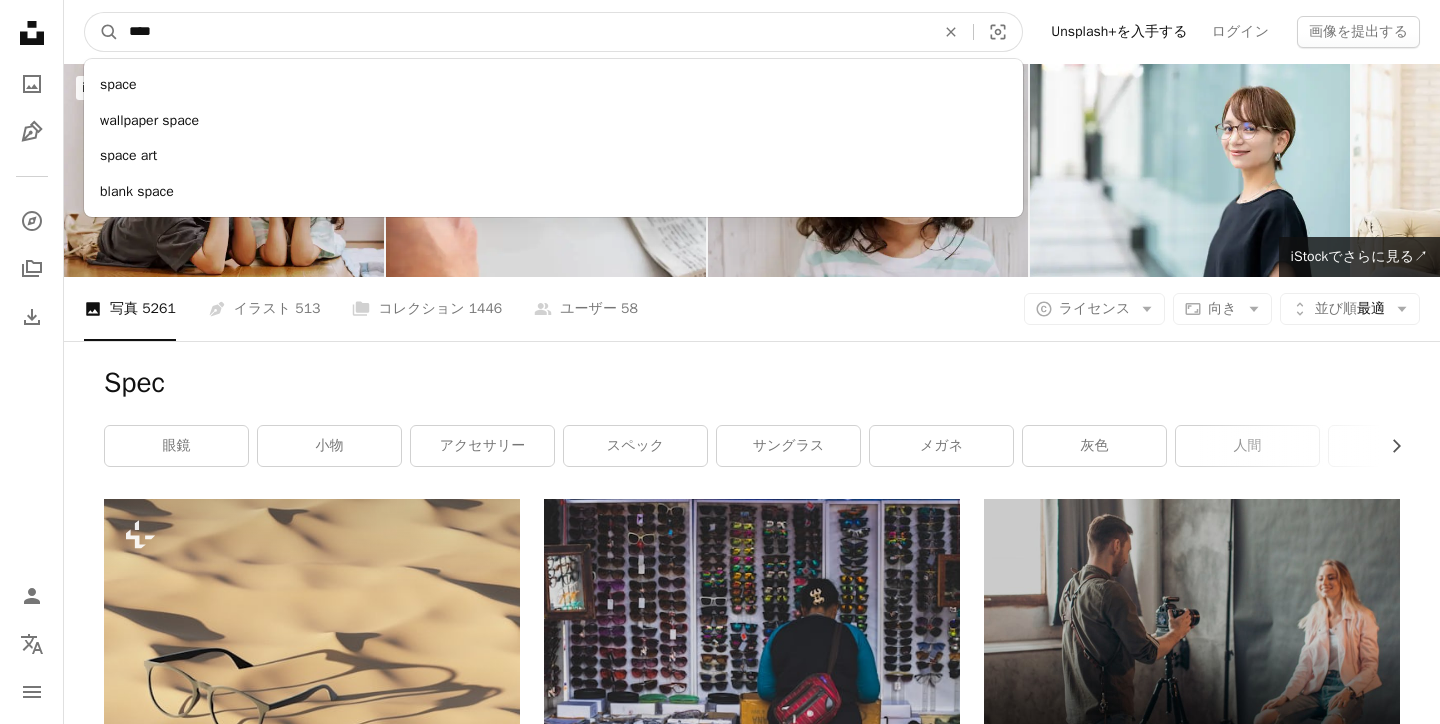 click on "****" at bounding box center (524, 32) 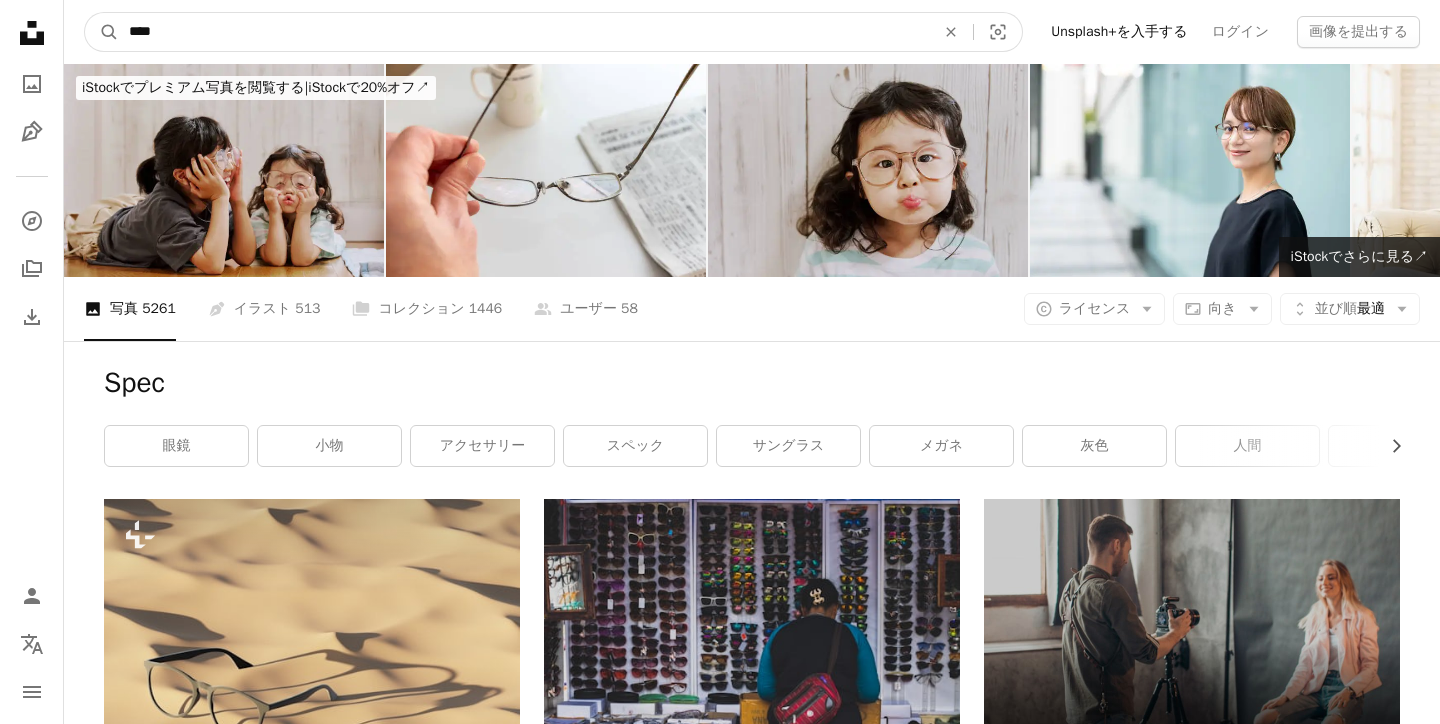 type on "****" 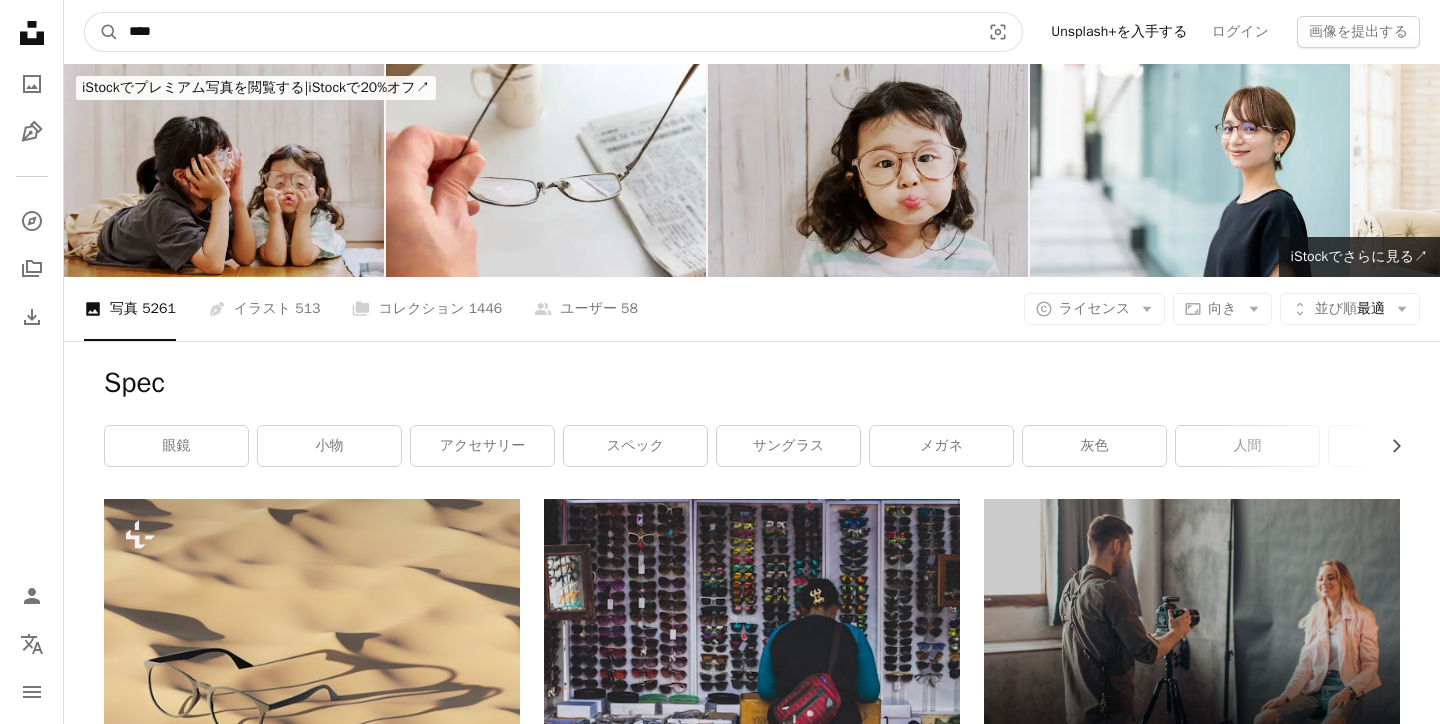 click on "A magnifying glass" at bounding box center (102, 32) 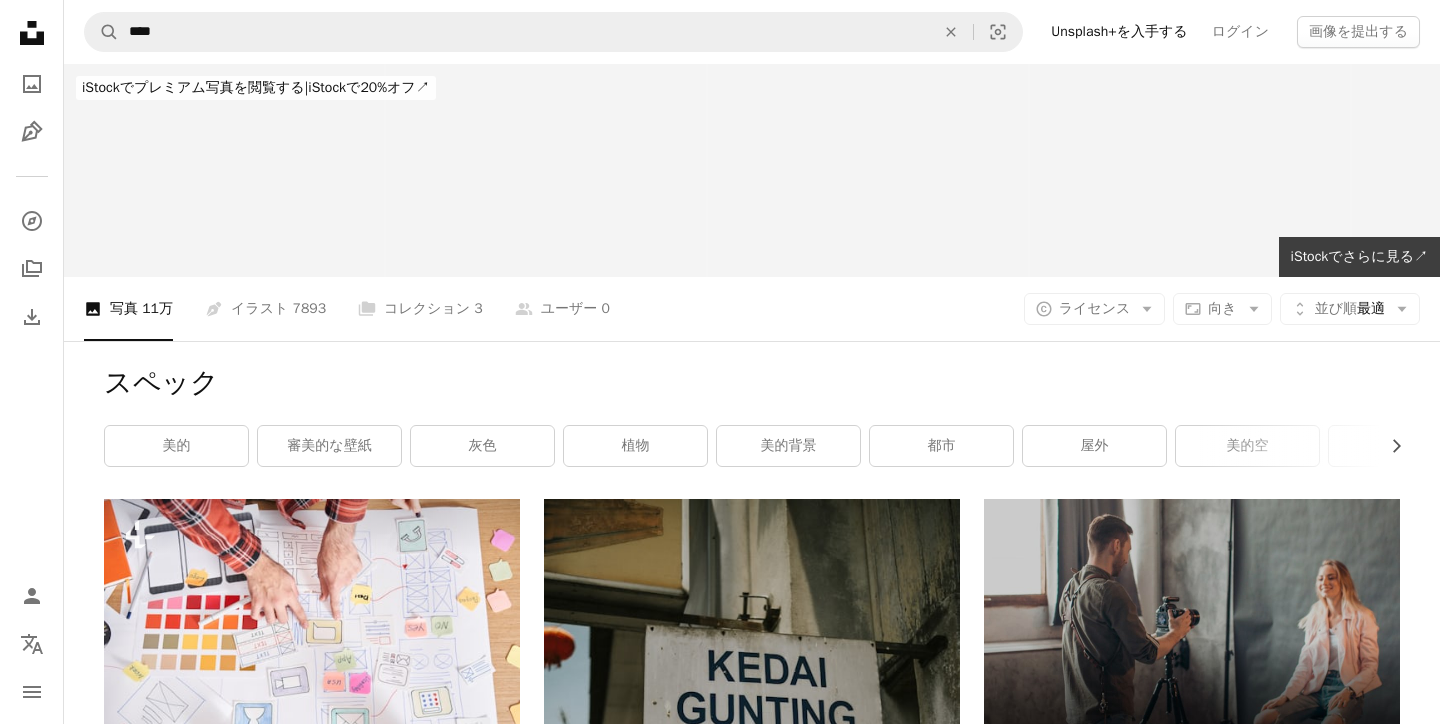 scroll, scrollTop: 0, scrollLeft: 0, axis: both 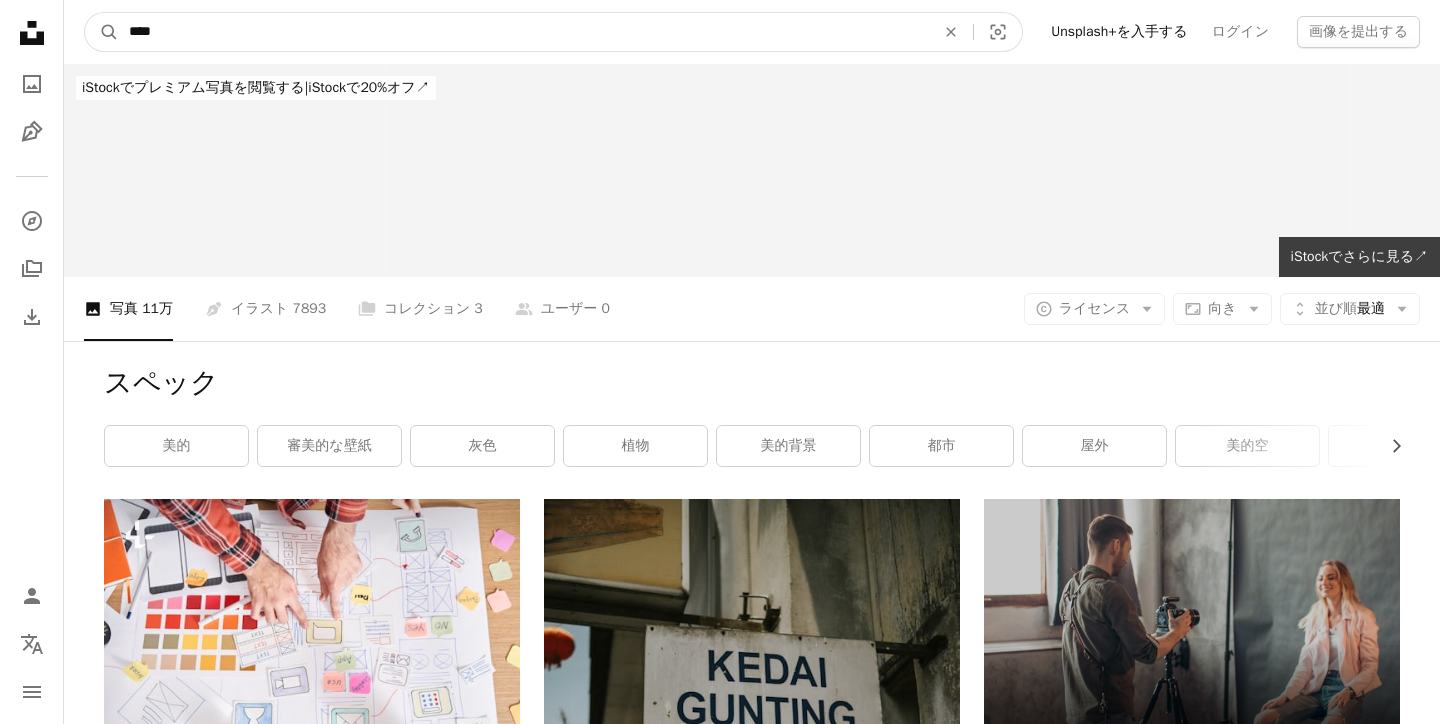 click on "****" at bounding box center [524, 32] 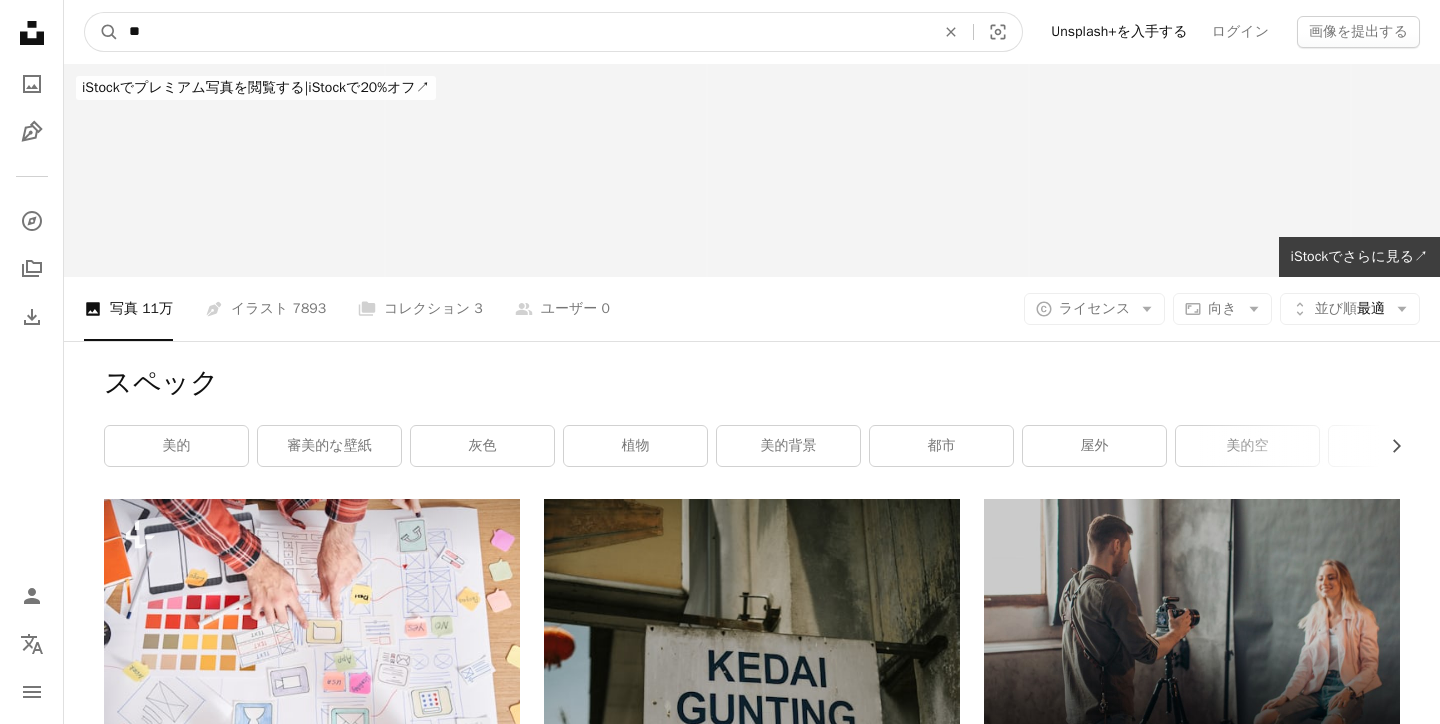 type on "*" 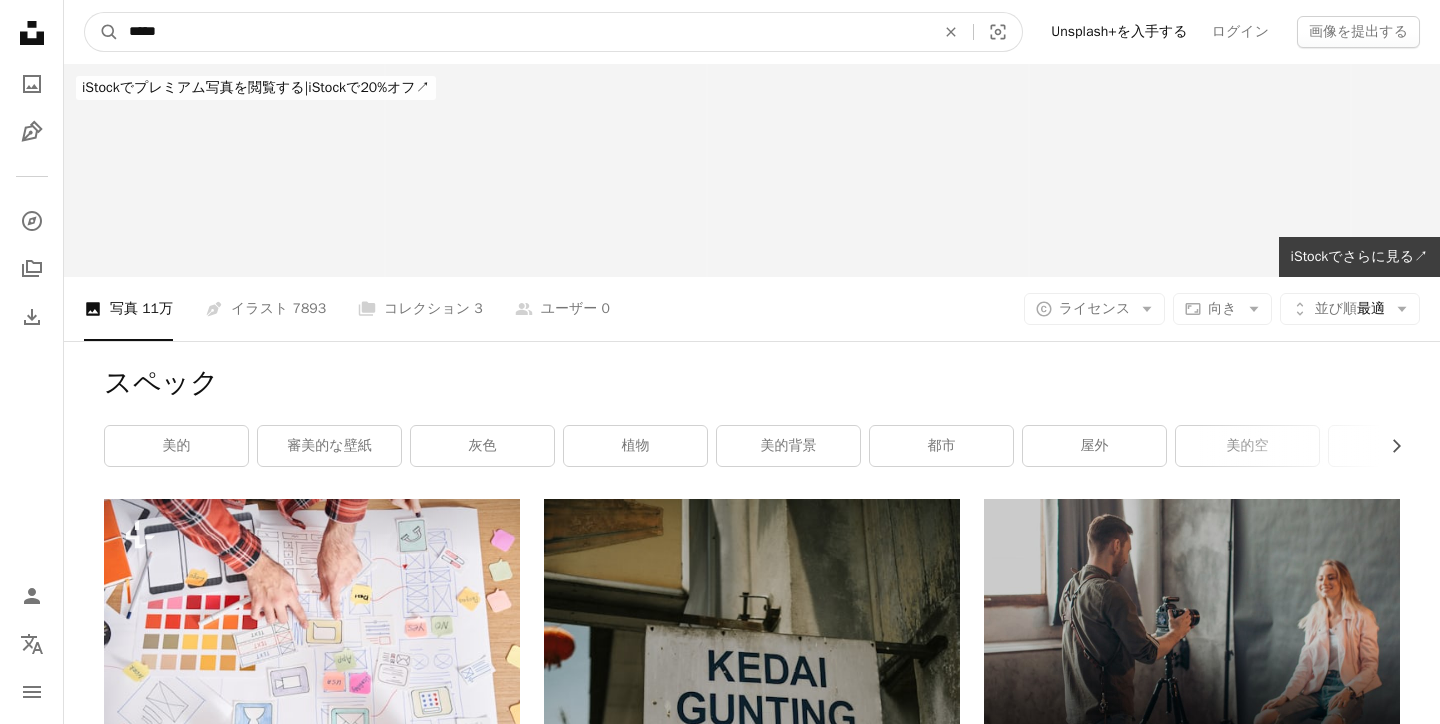 type on "*****" 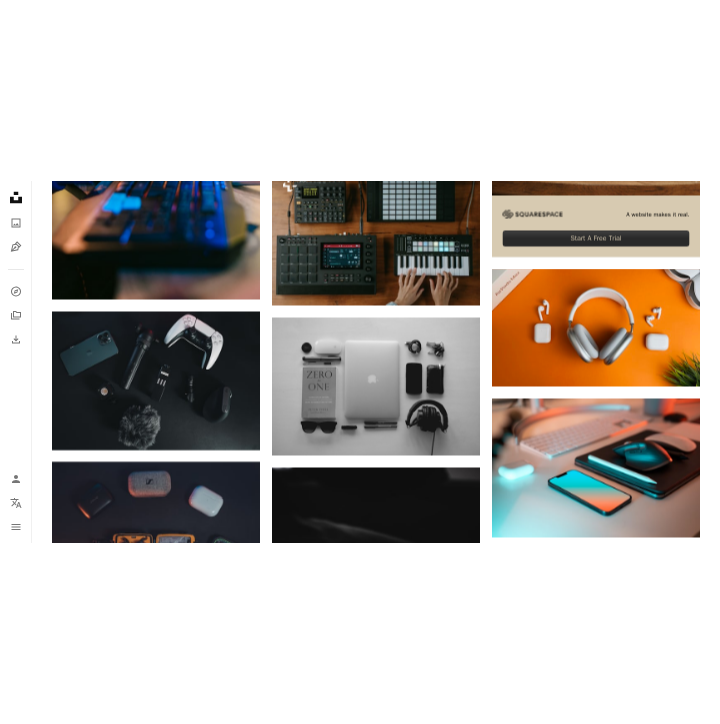 scroll, scrollTop: 880, scrollLeft: 0, axis: vertical 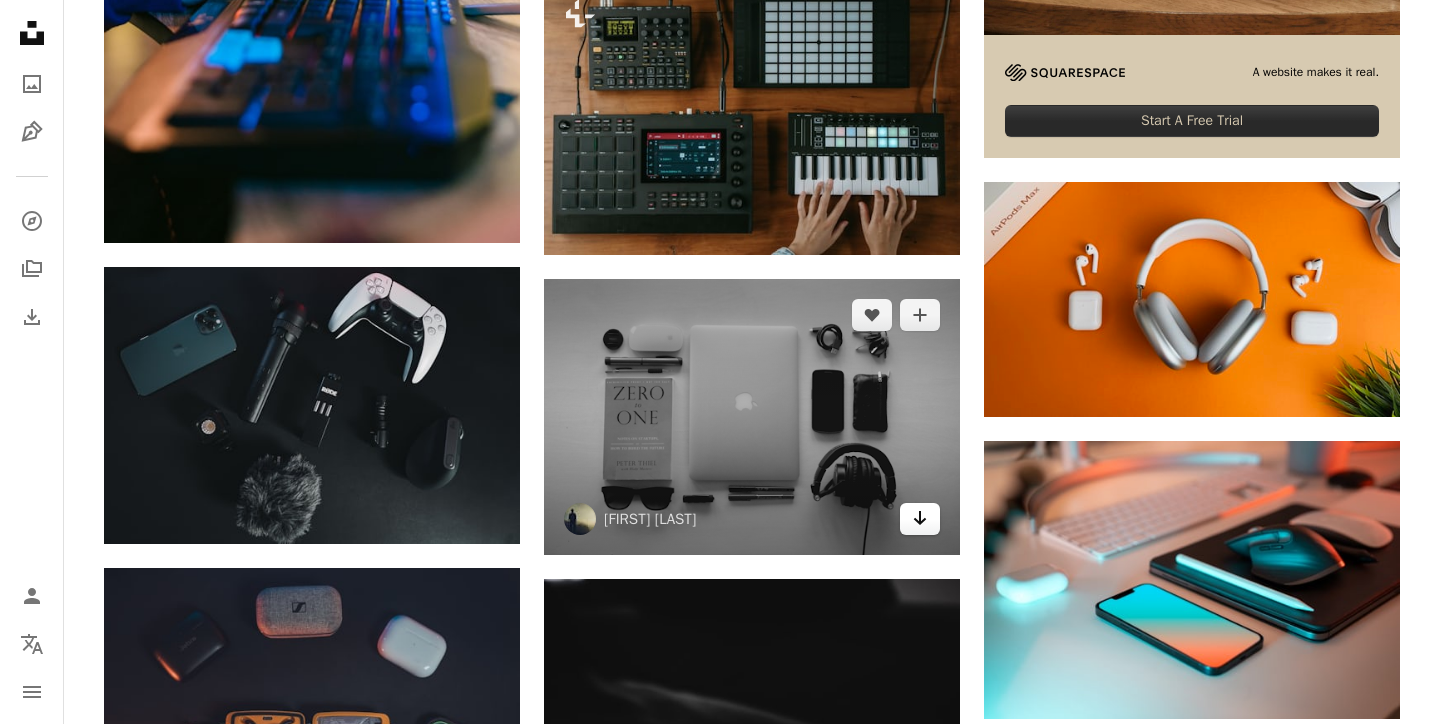 click on "Arrow pointing down" at bounding box center [920, 519] 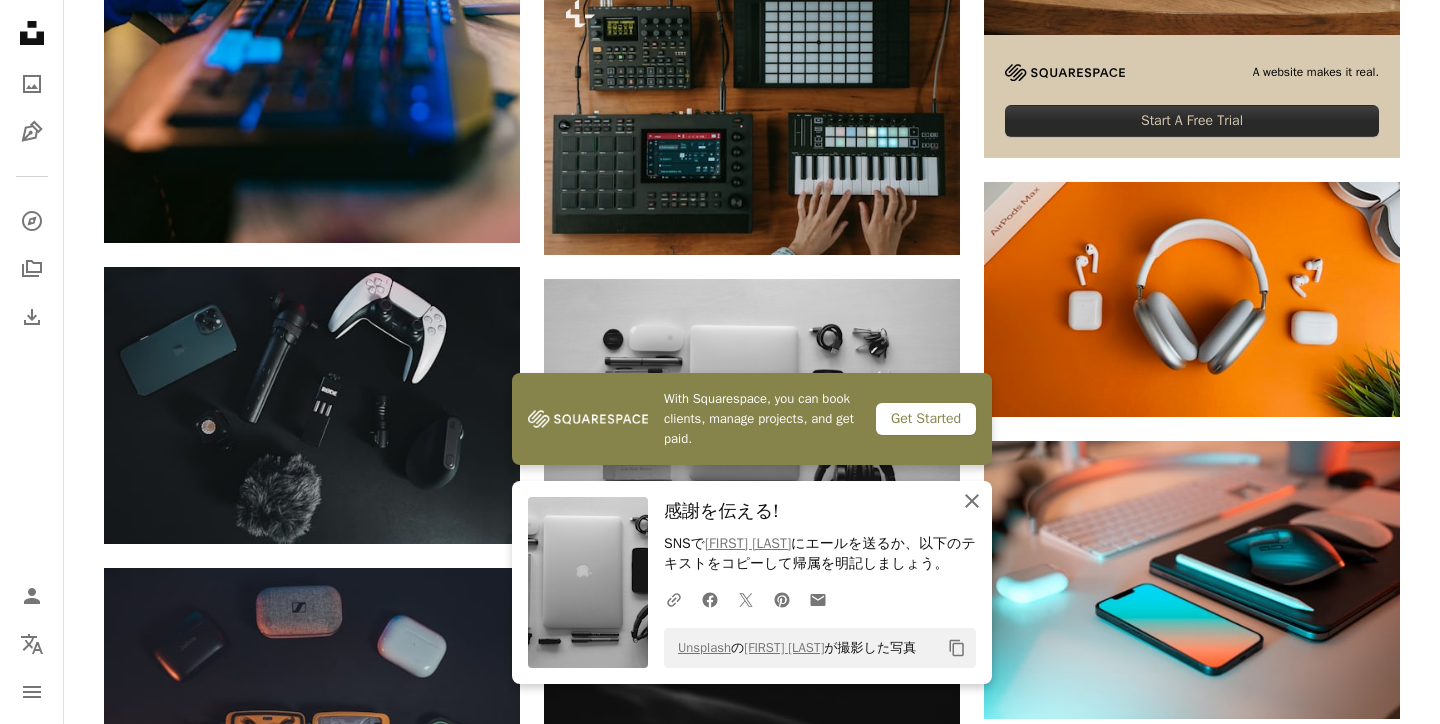 click 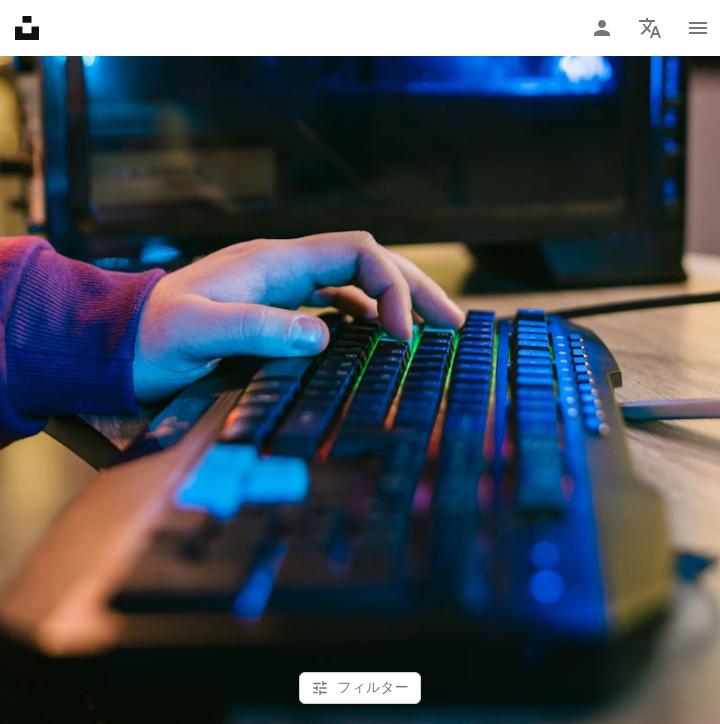 click on "Unsplash logo Unsplash ホーム" 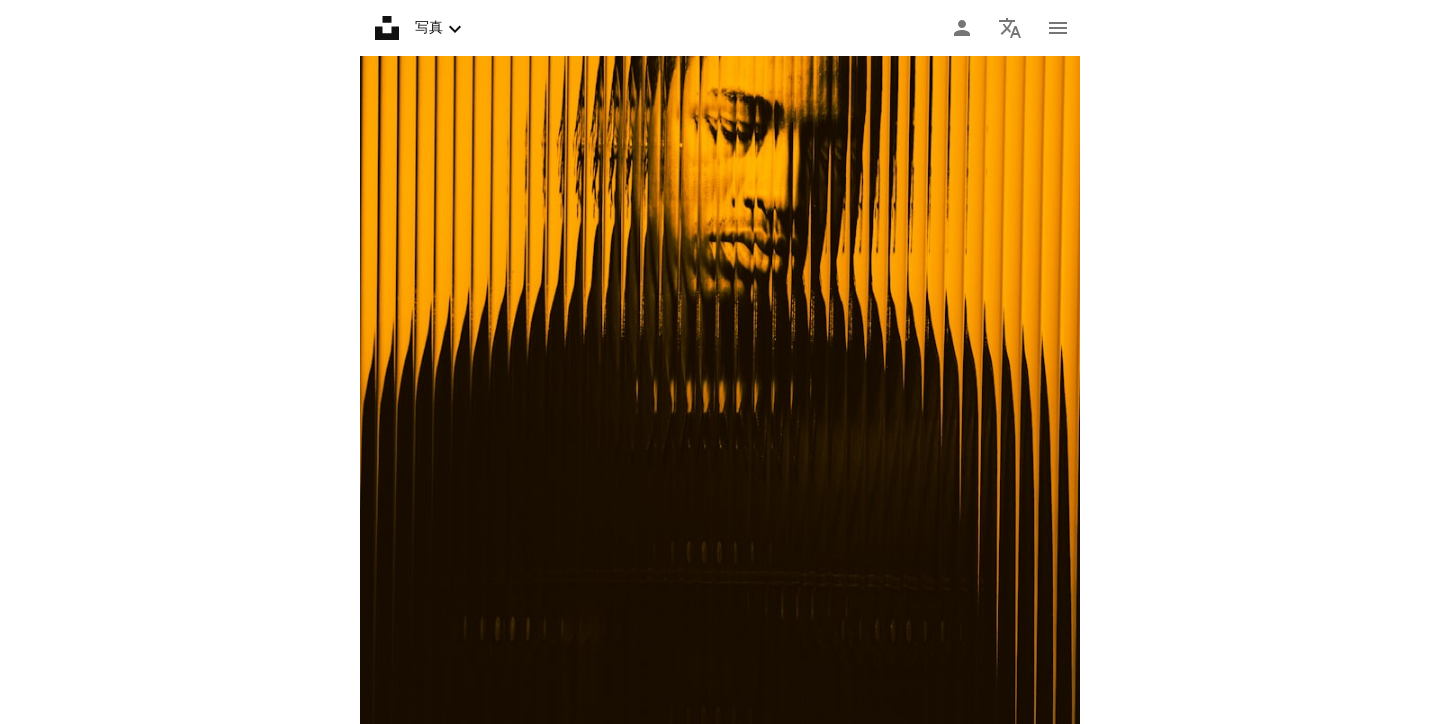 scroll, scrollTop: 0, scrollLeft: 0, axis: both 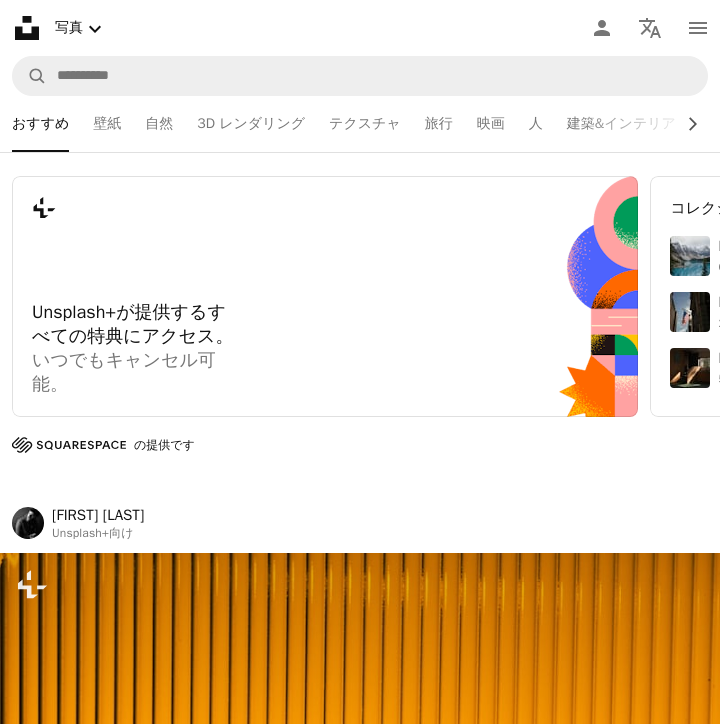 click on "おすすめ 壁紙 自然 3D レンダリング テクスチャ 旅行 映画 人 建築&インテリア ストリートフォトグラフィー 実験的" at bounding box center [360, 124] 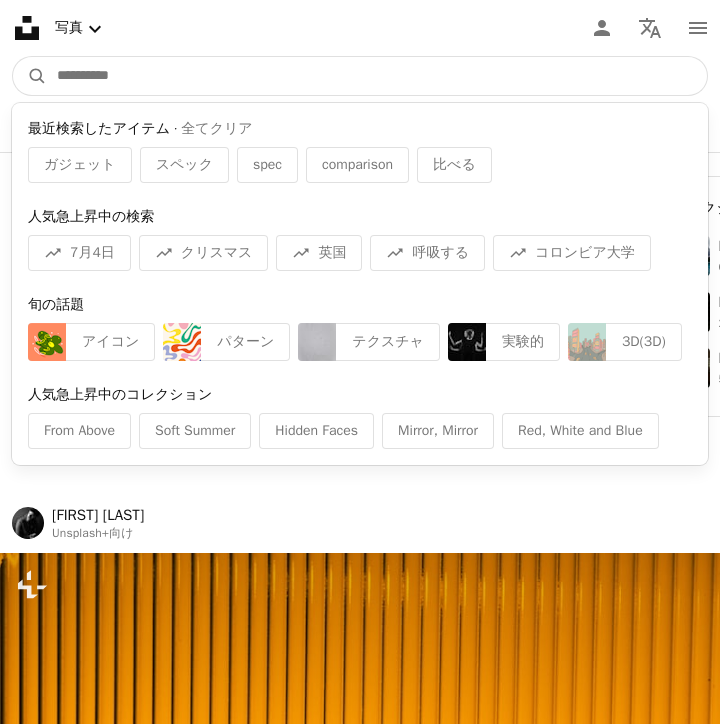 click at bounding box center (377, 76) 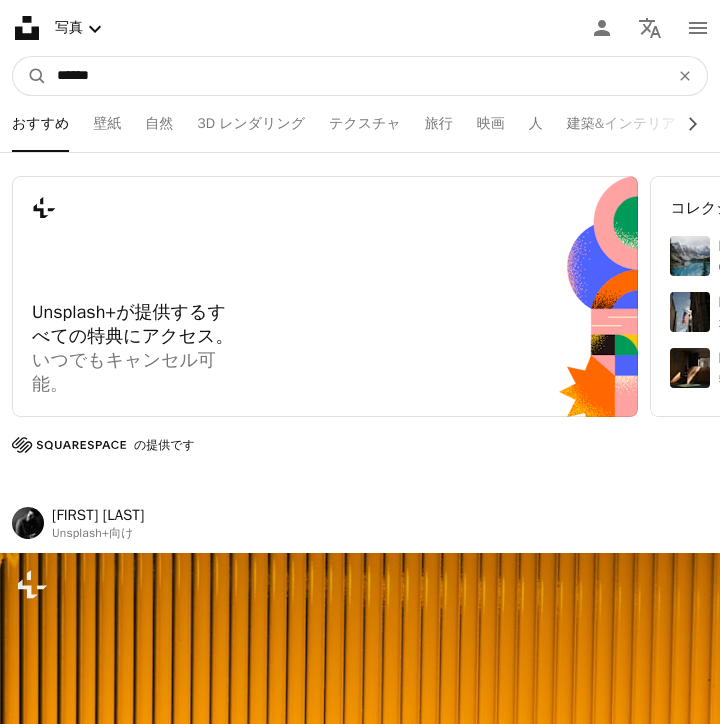 type on "******" 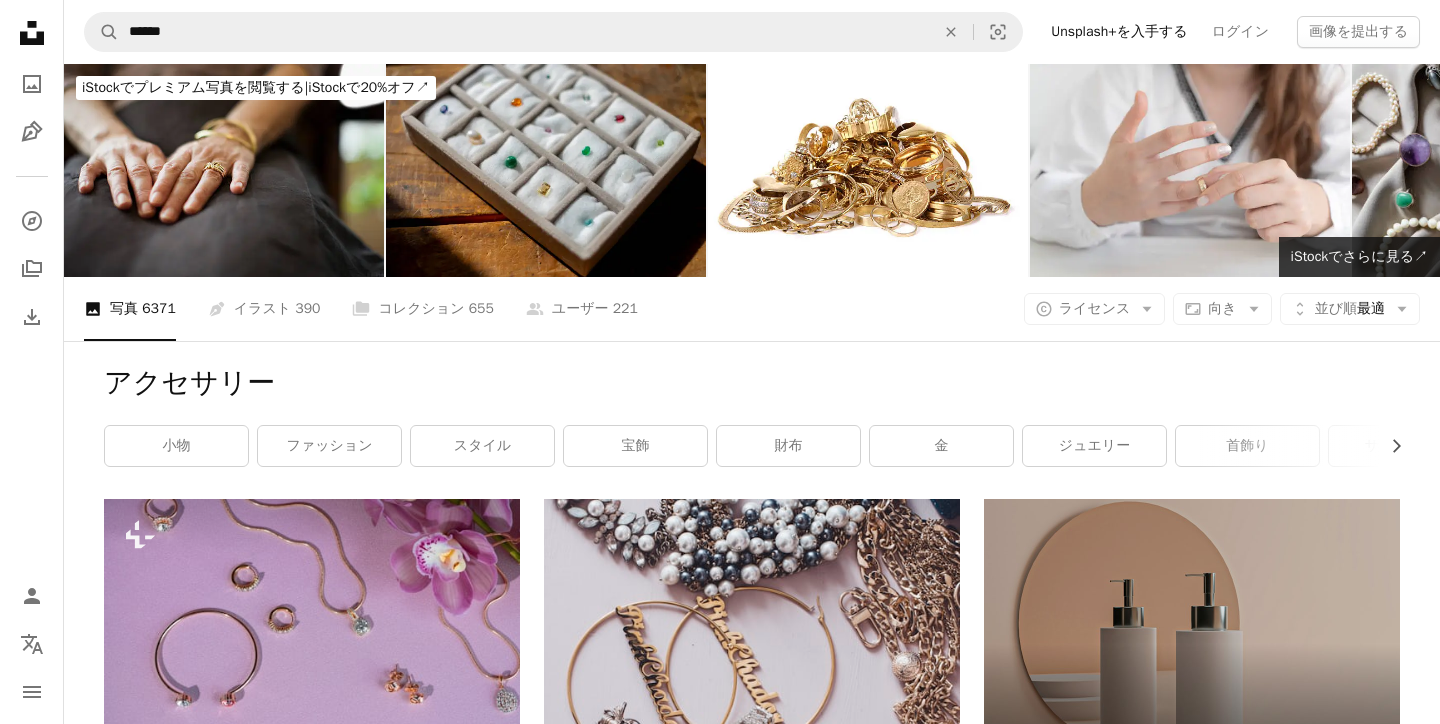 scroll, scrollTop: 0, scrollLeft: 0, axis: both 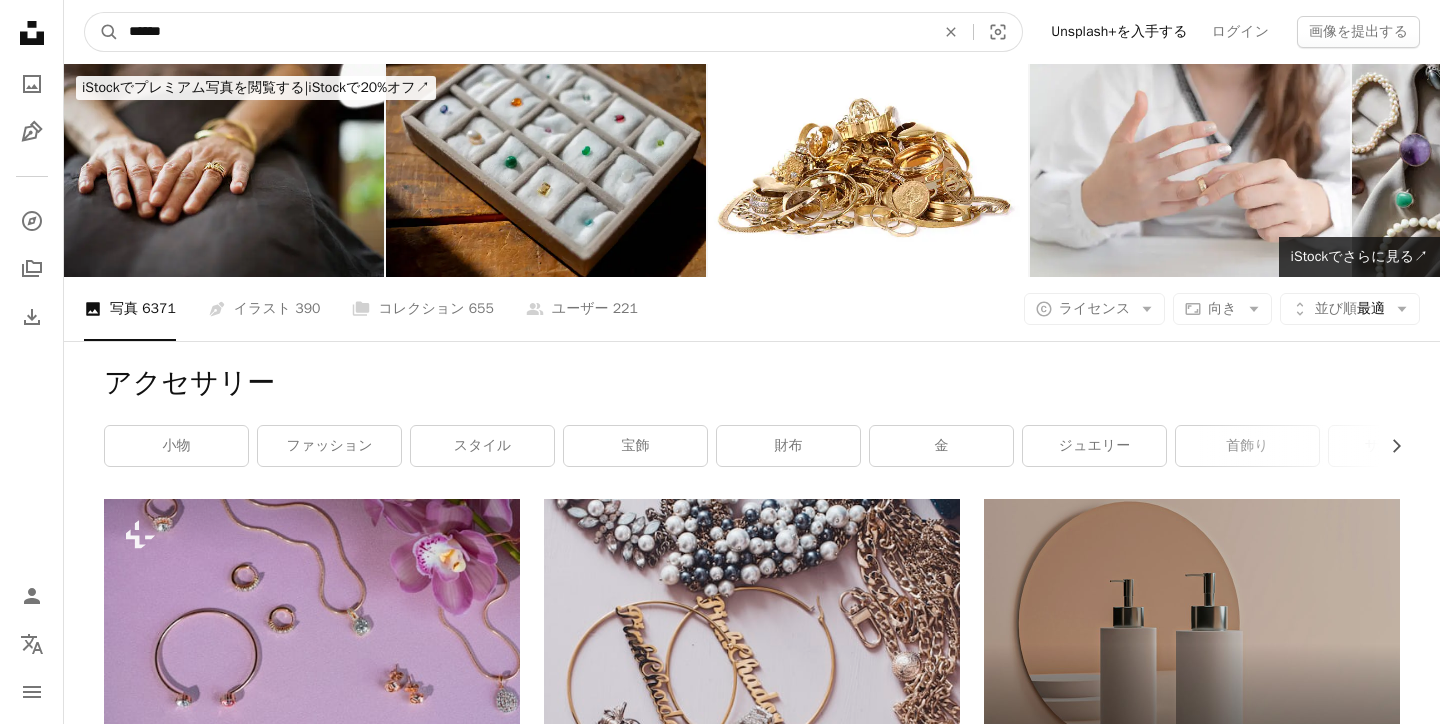 click on "******" at bounding box center (524, 32) 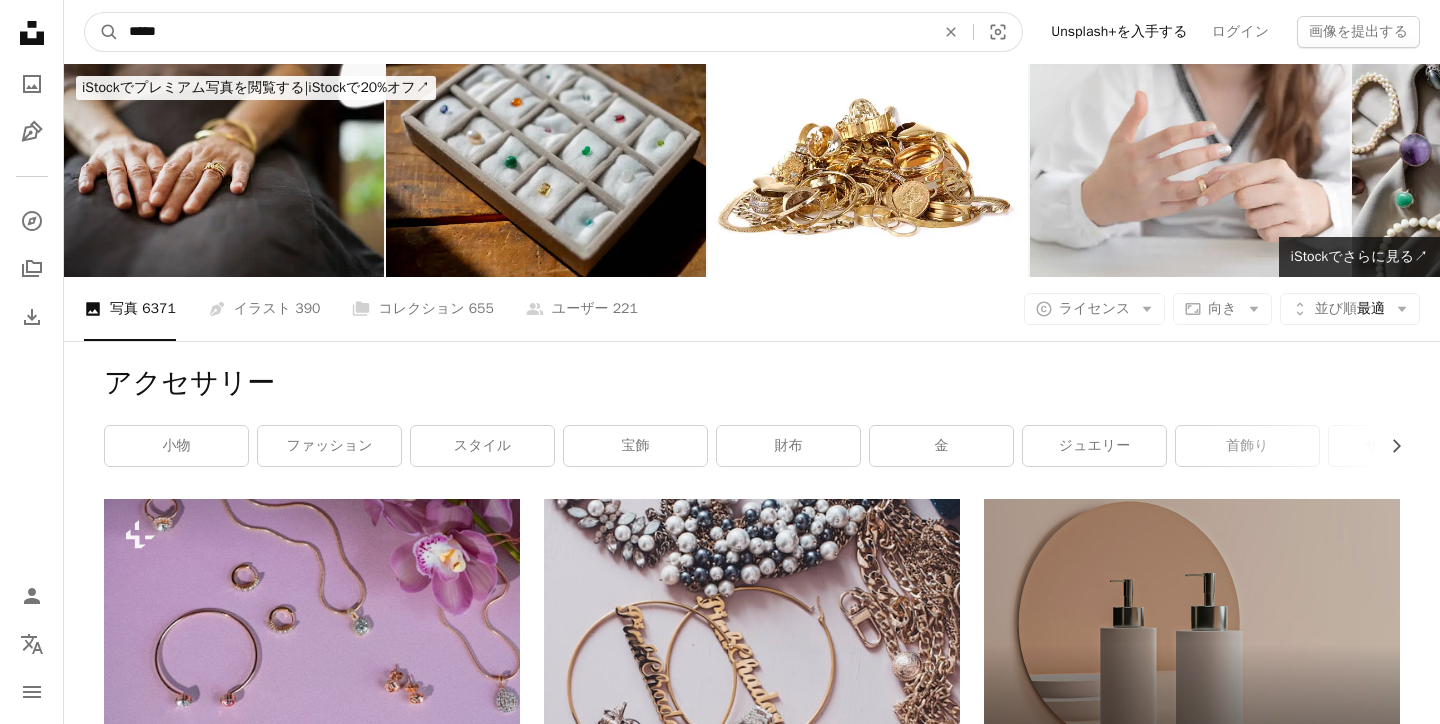type on "*****" 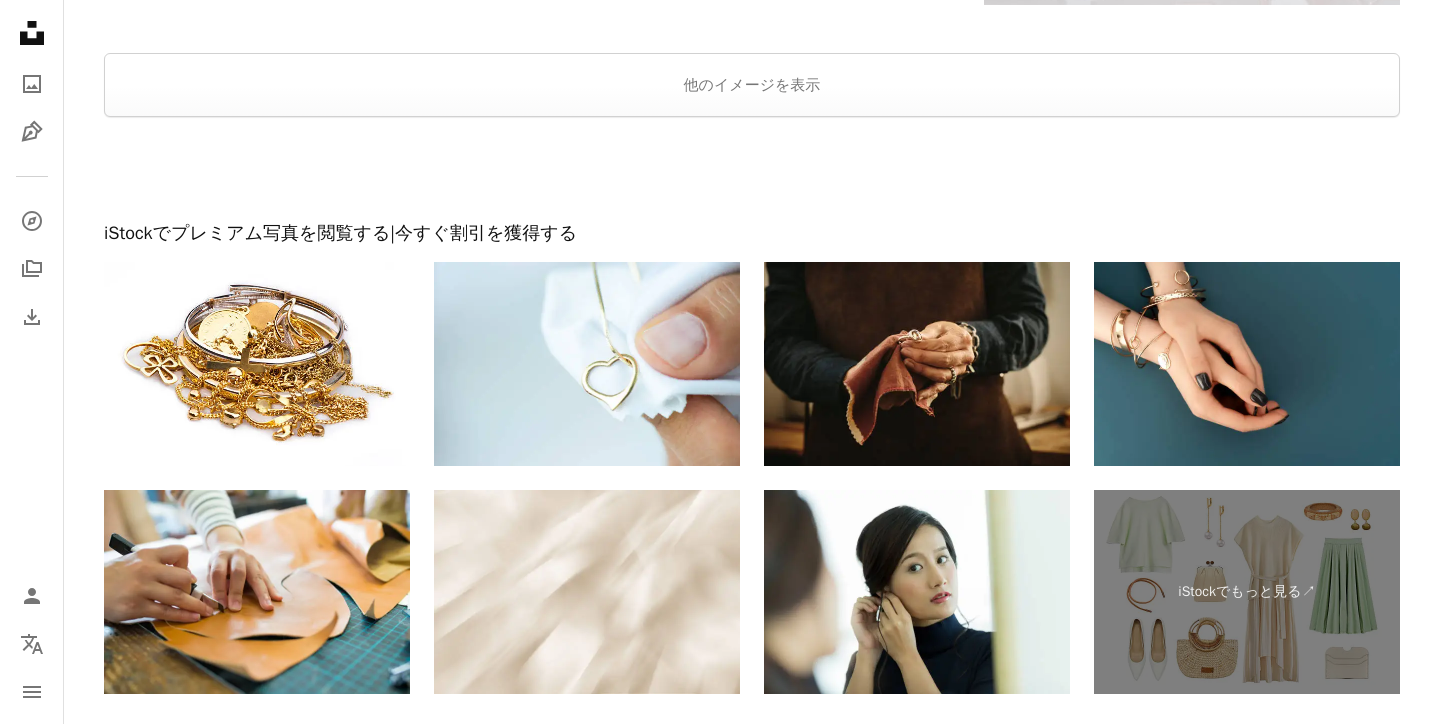 scroll, scrollTop: 4485, scrollLeft: 0, axis: vertical 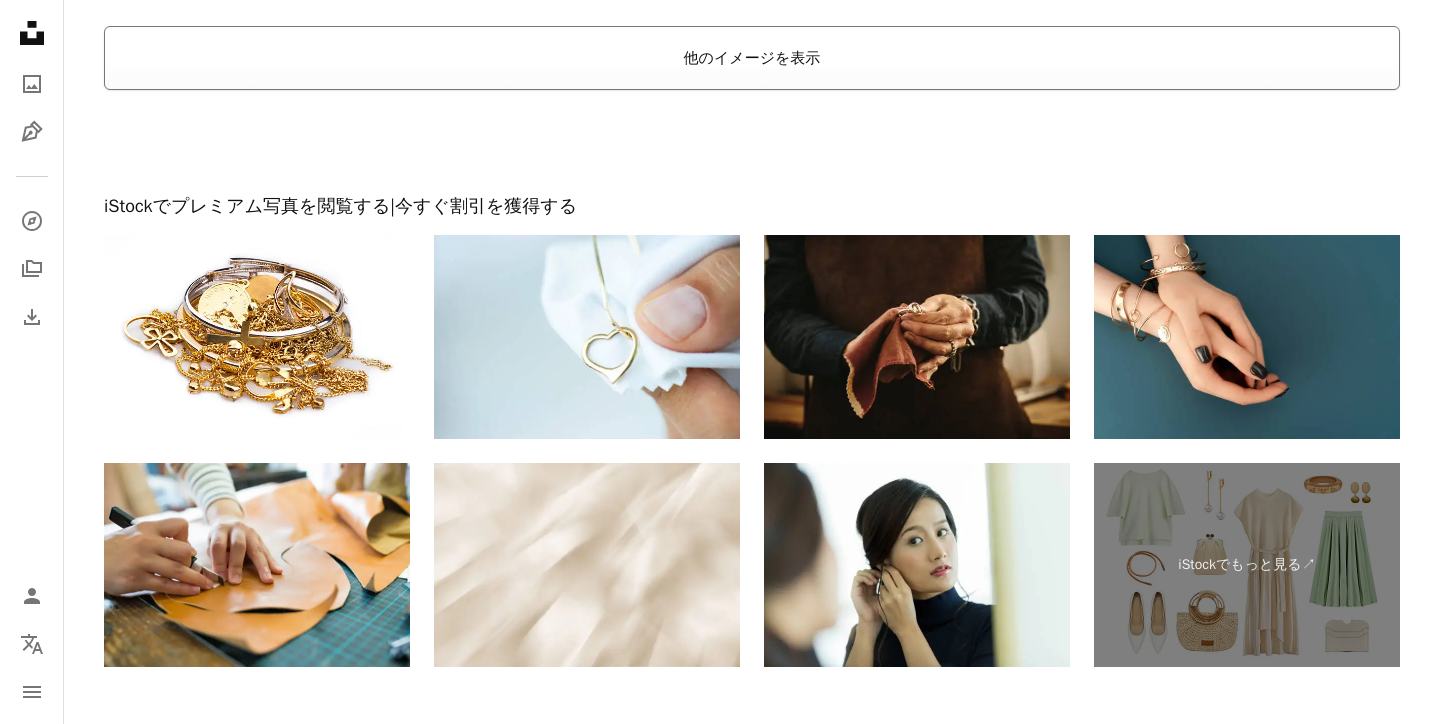 click on "他のイメージを表示" at bounding box center [752, 58] 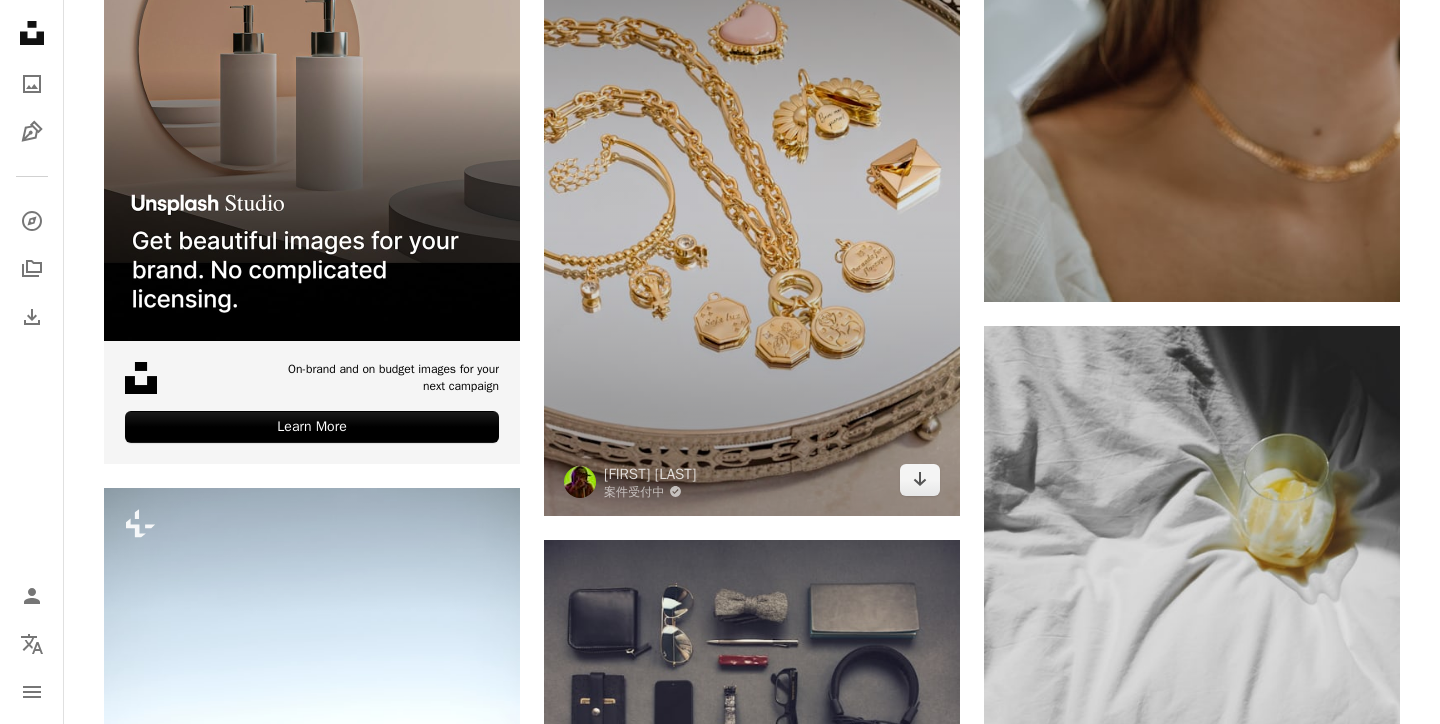 scroll, scrollTop: 6776, scrollLeft: 0, axis: vertical 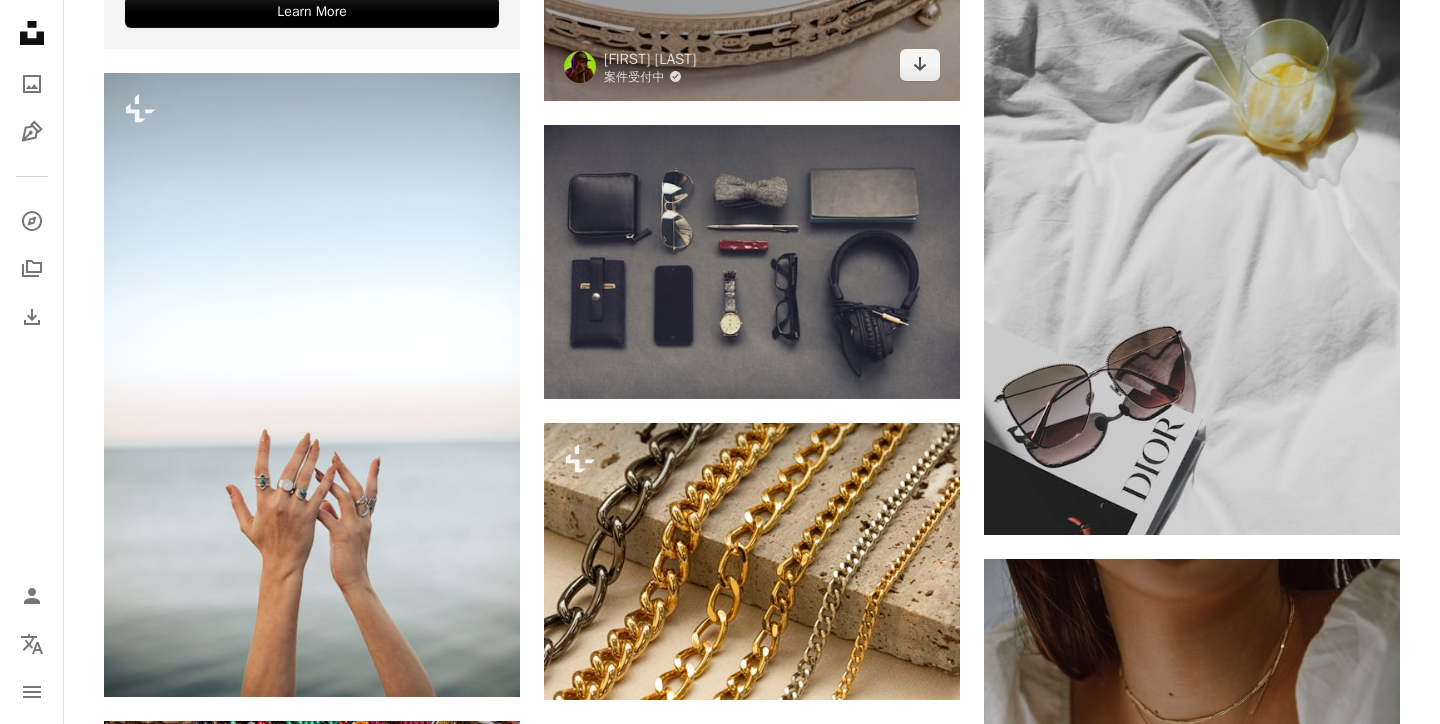 click on "案件受付中 A checkmark inside of a circle" at bounding box center [650, 77] 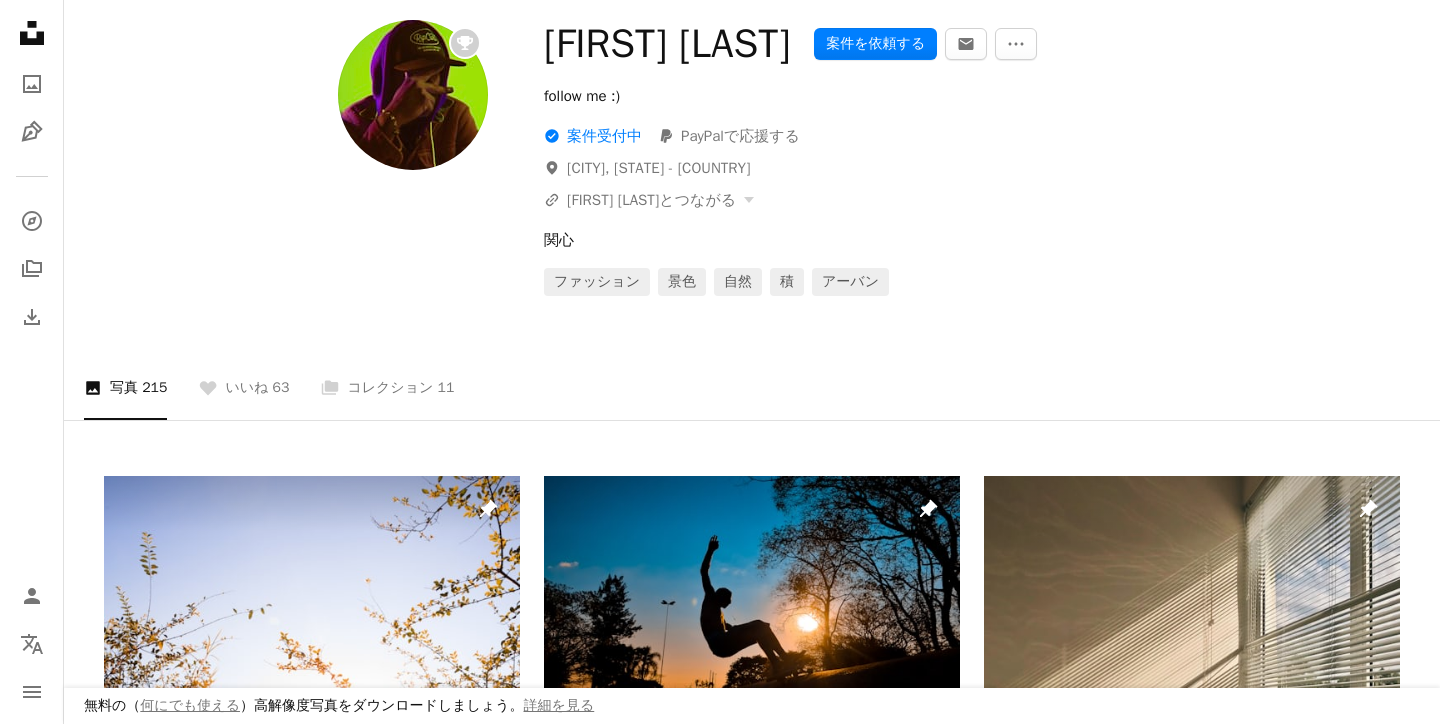 scroll, scrollTop: 208, scrollLeft: 0, axis: vertical 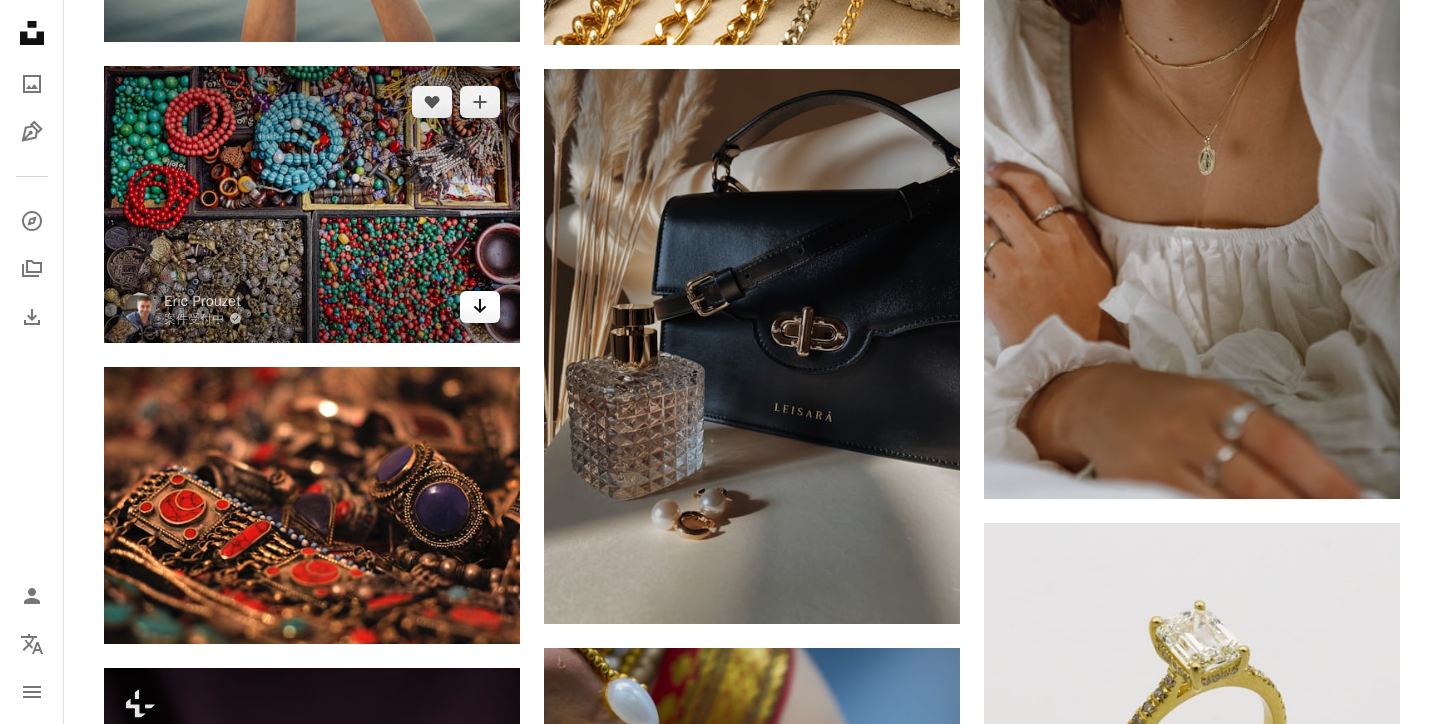 click on "Arrow pointing down" 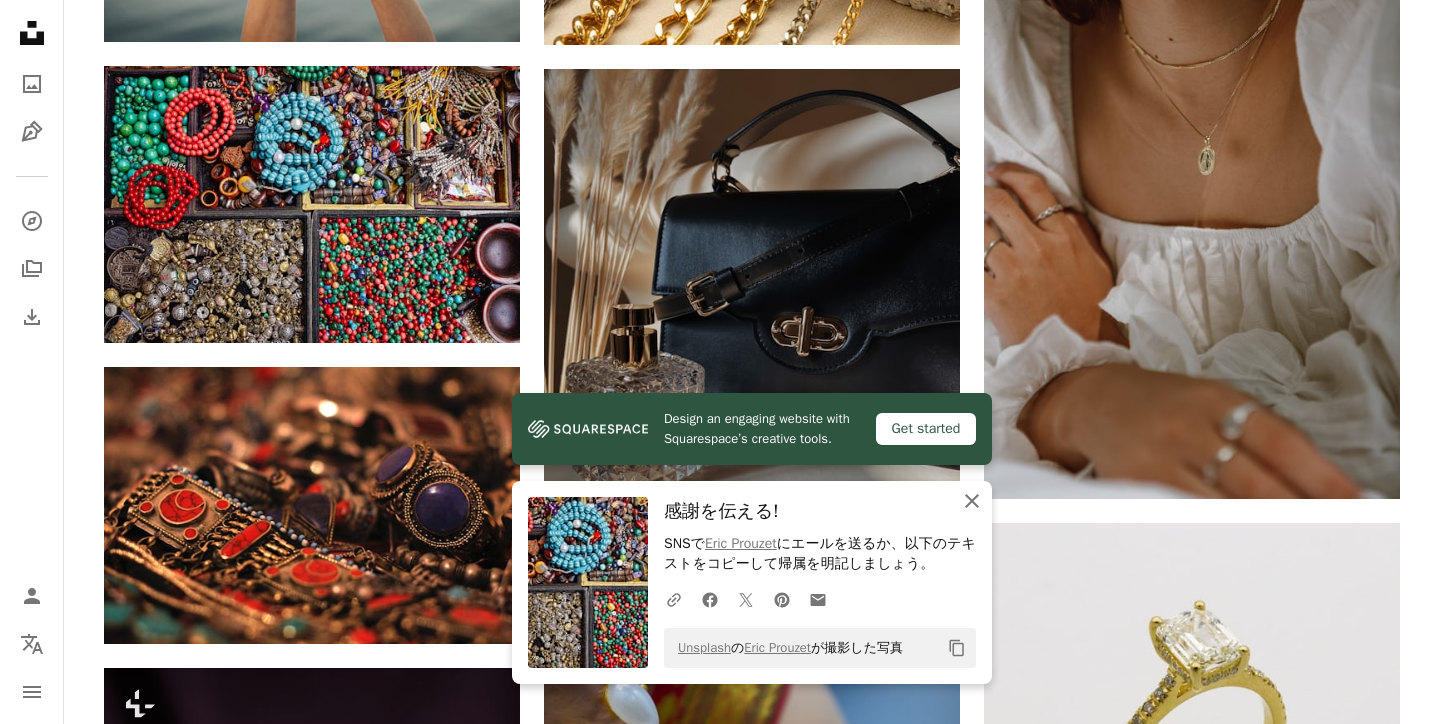 click on "An X shape" 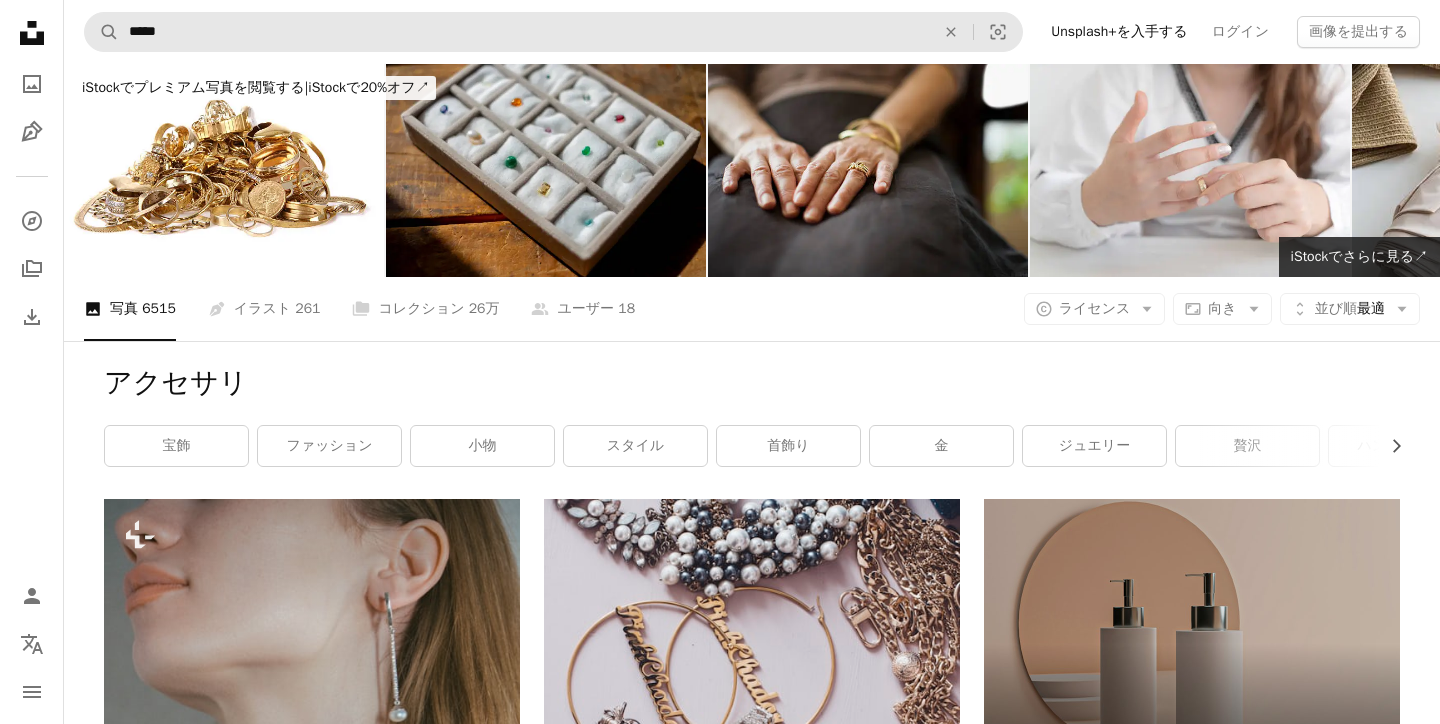 scroll, scrollTop: 0, scrollLeft: 0, axis: both 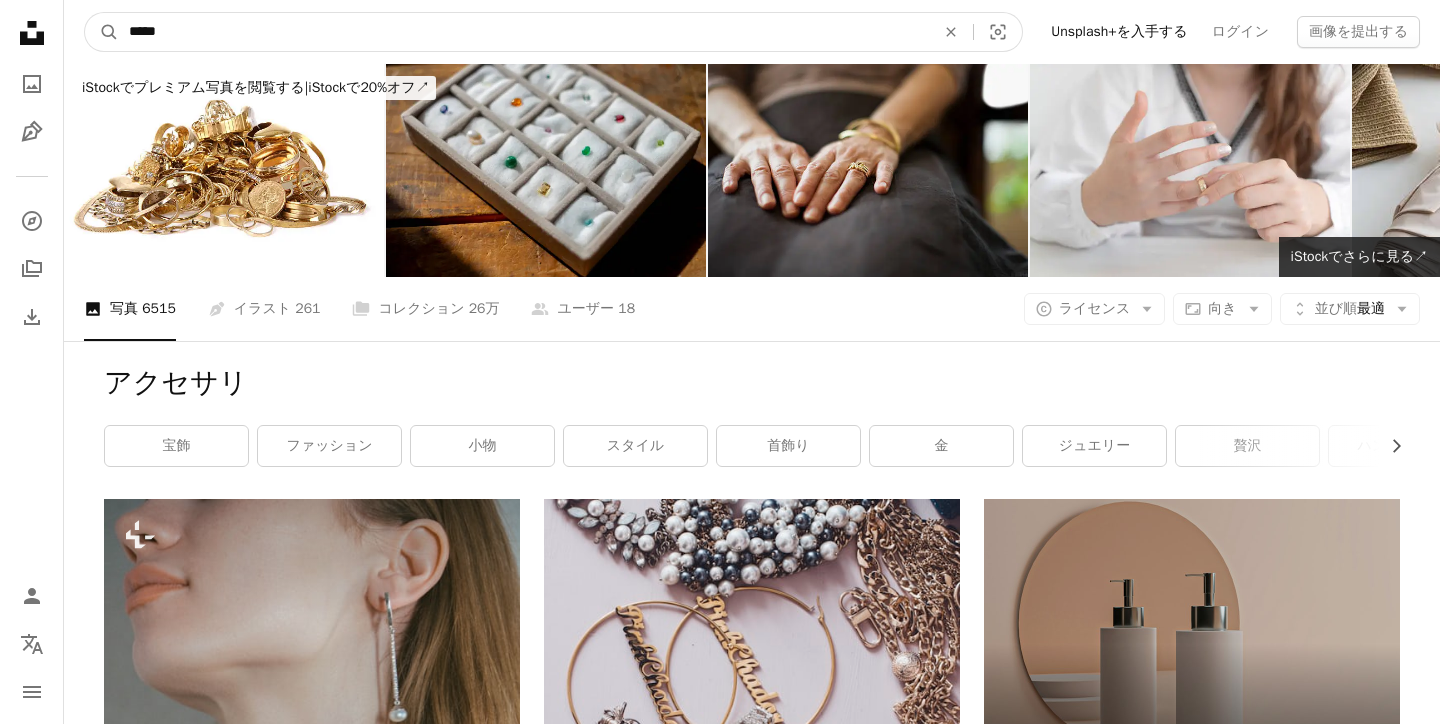 click on "*****" at bounding box center (524, 32) 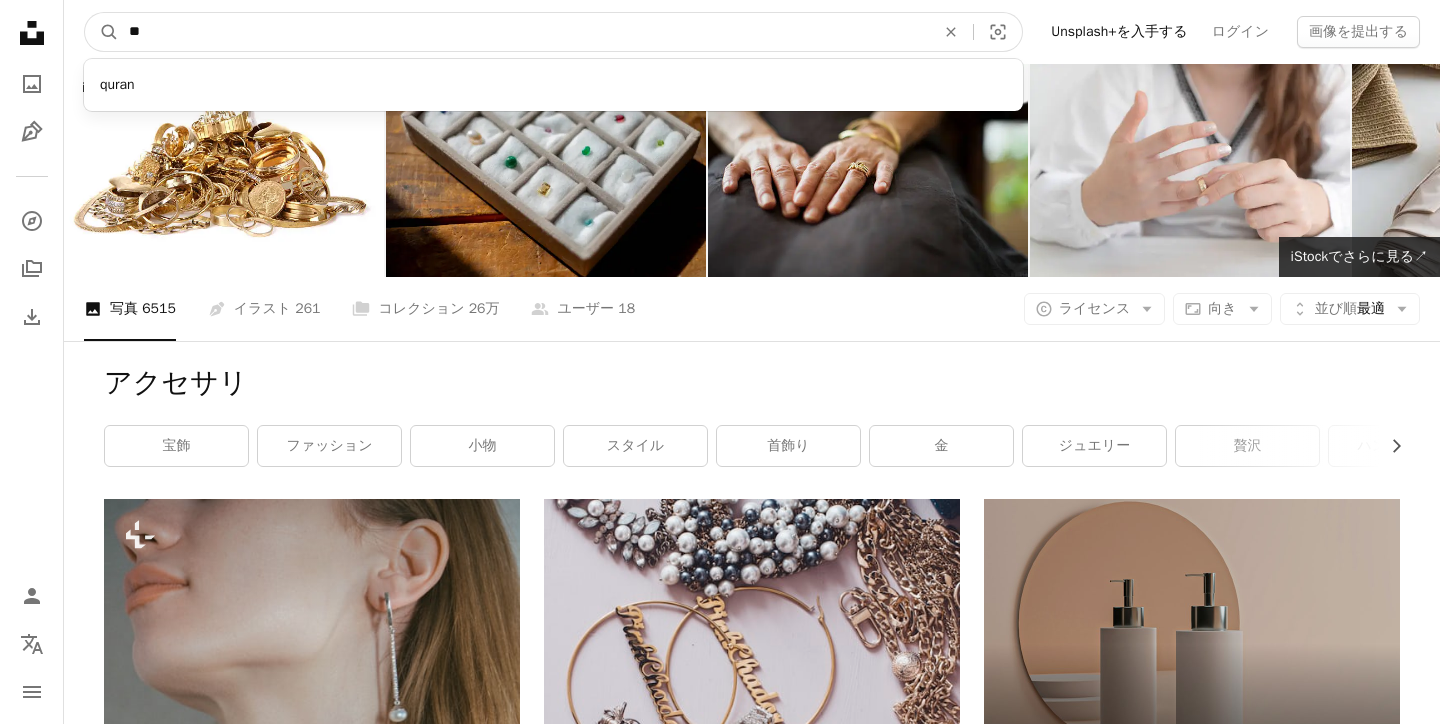 type on "***" 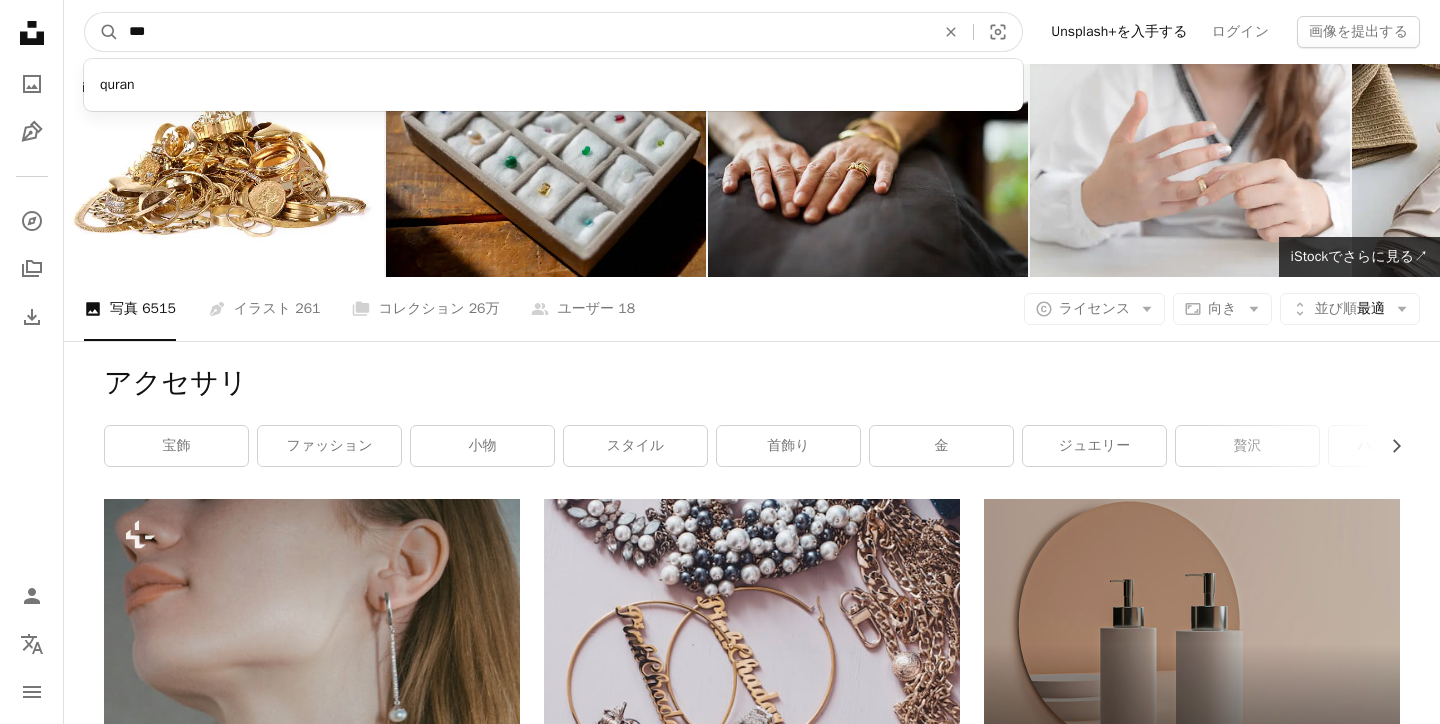click on "A magnifying glass" at bounding box center [102, 32] 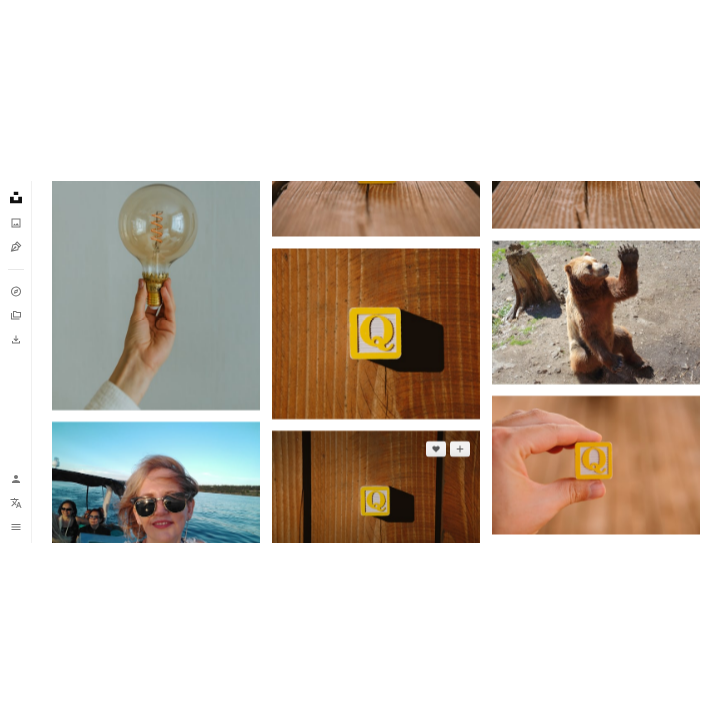 scroll, scrollTop: 1225, scrollLeft: 0, axis: vertical 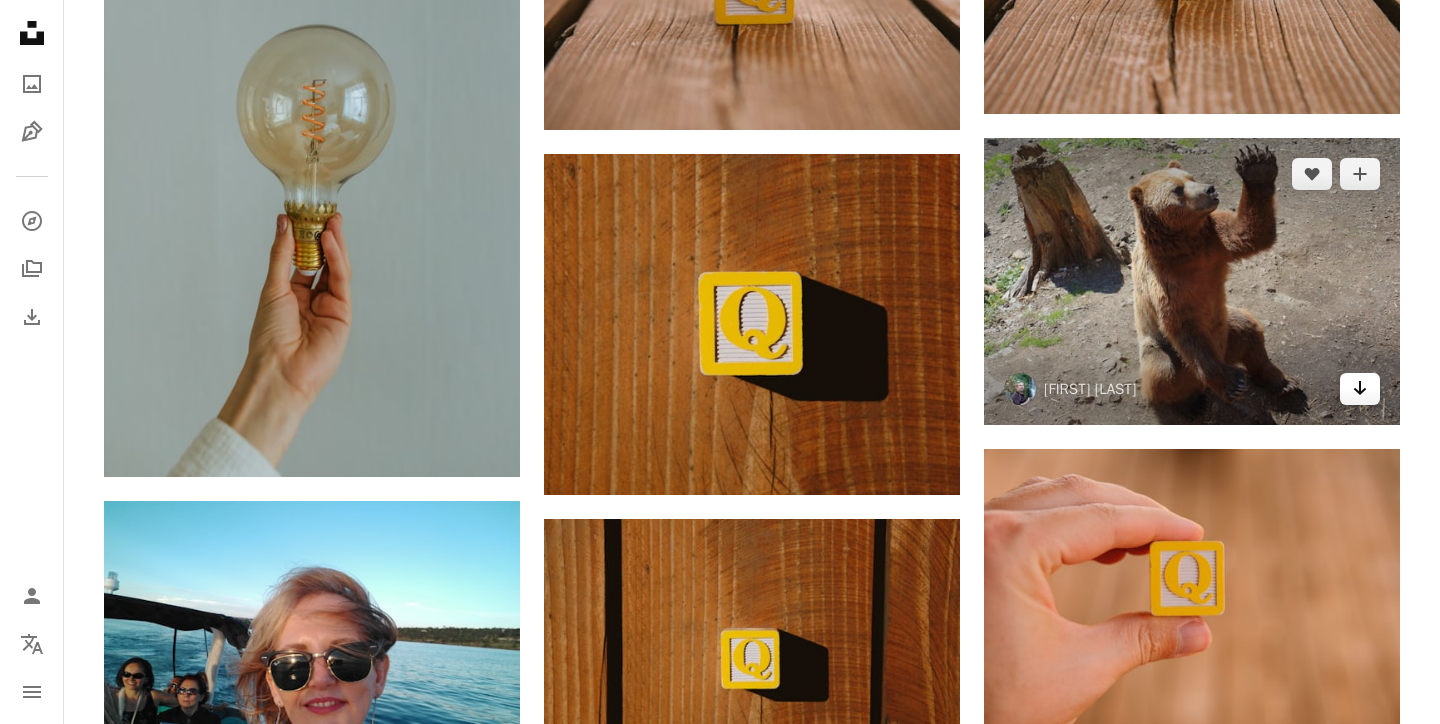 click on "Arrow pointing down" 